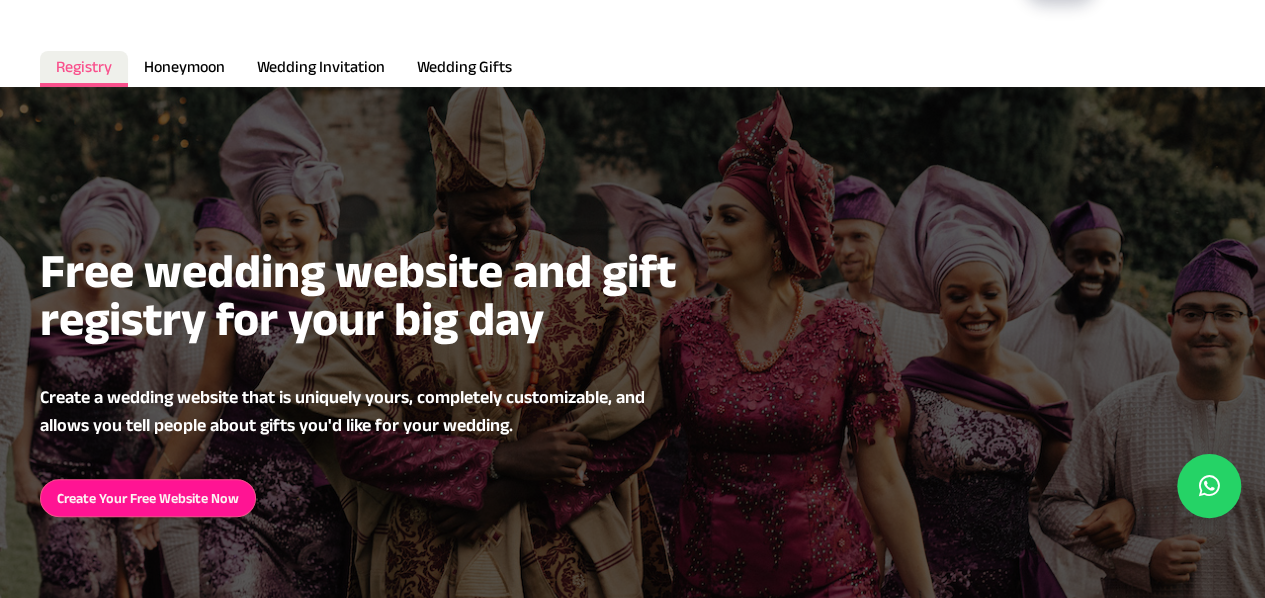 scroll, scrollTop: 0, scrollLeft: 0, axis: both 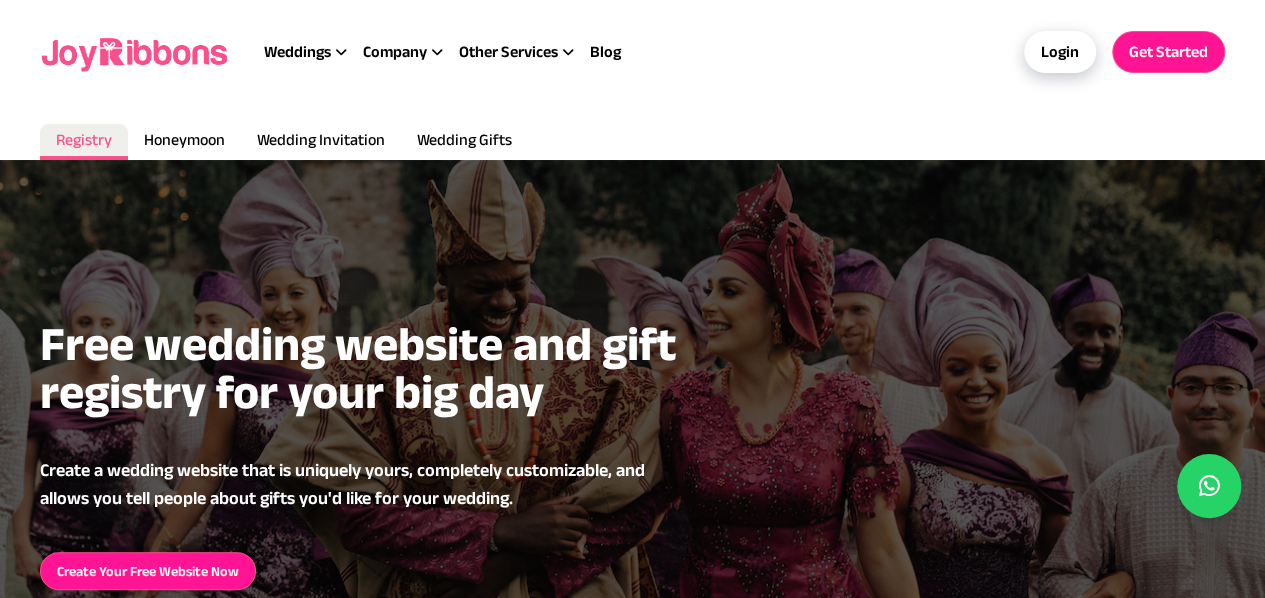 click on "Wedding
Gifts" at bounding box center (464, 142) 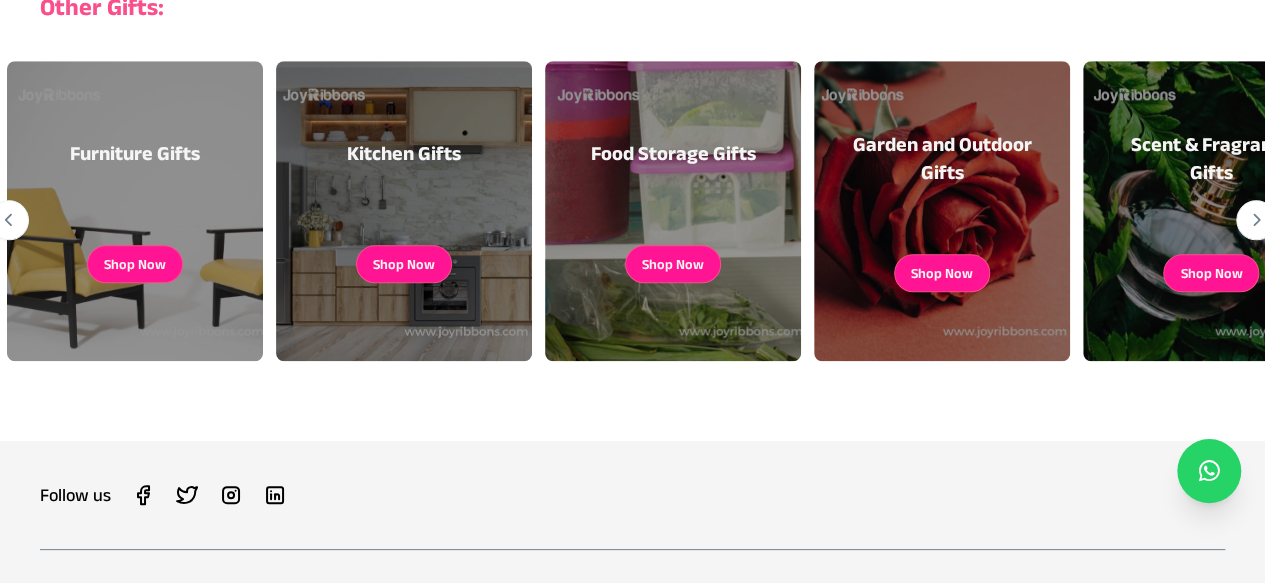 scroll, scrollTop: 896, scrollLeft: 0, axis: vertical 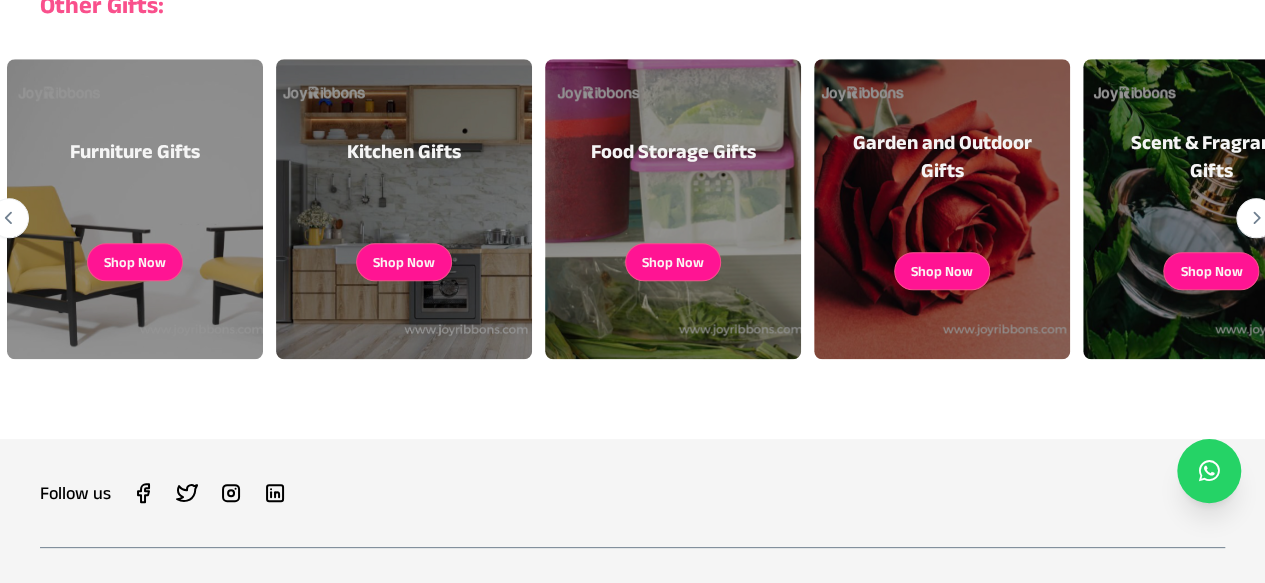 click on "Kitchen Gifts
Shop Now" at bounding box center (404, 209) 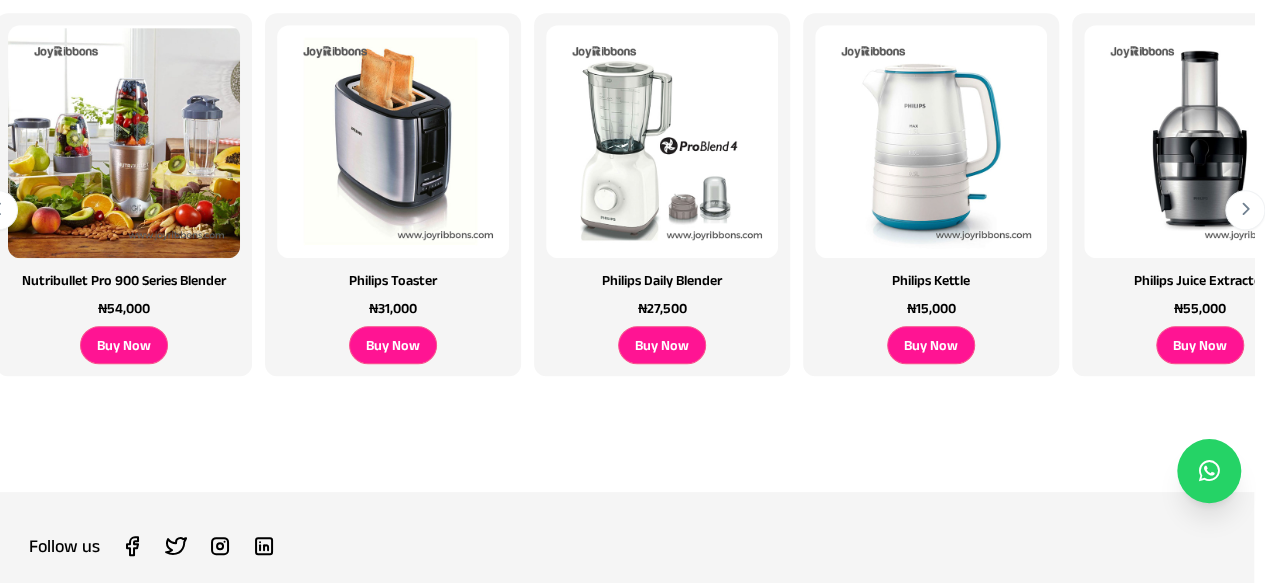 scroll, scrollTop: 656, scrollLeft: 11, axis: both 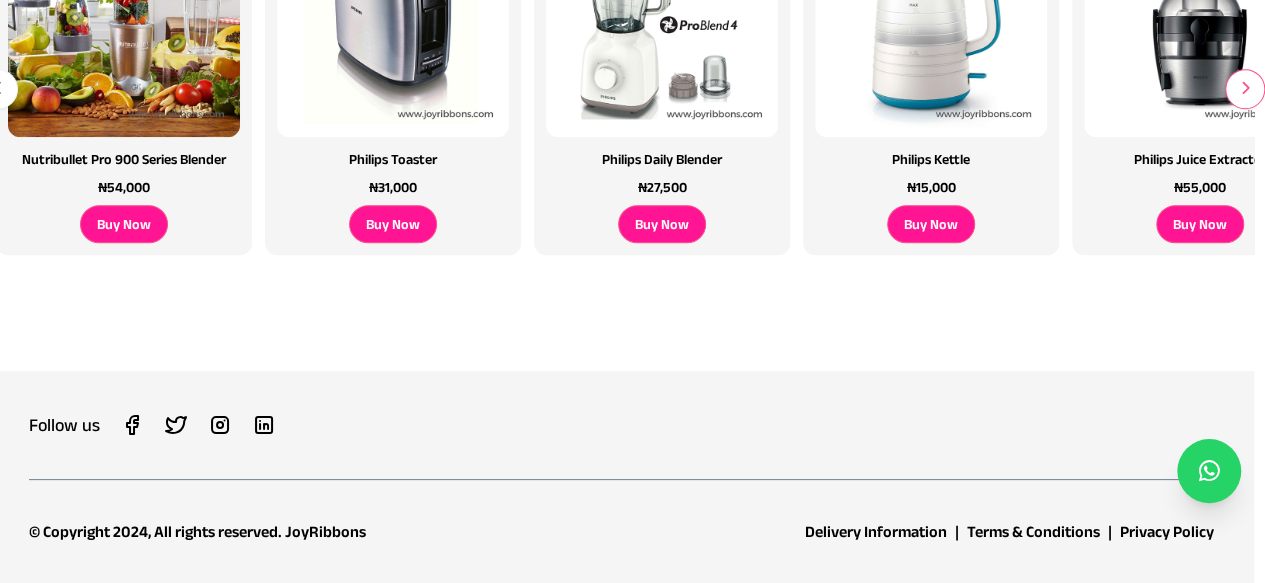 click at bounding box center (1245, 89) 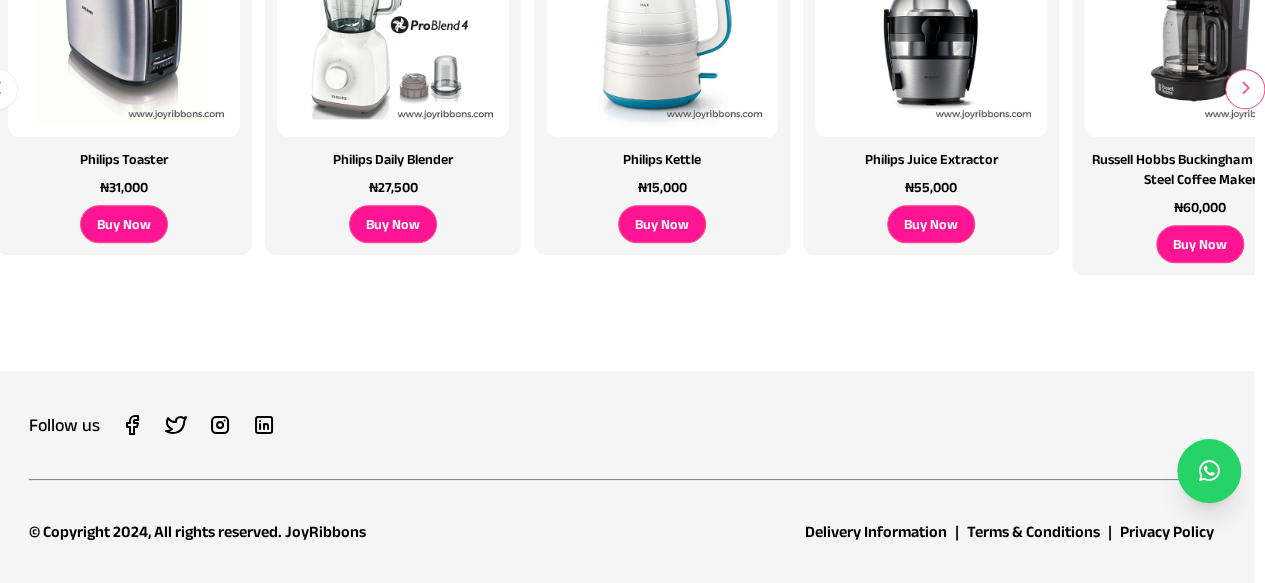 click at bounding box center (1245, 89) 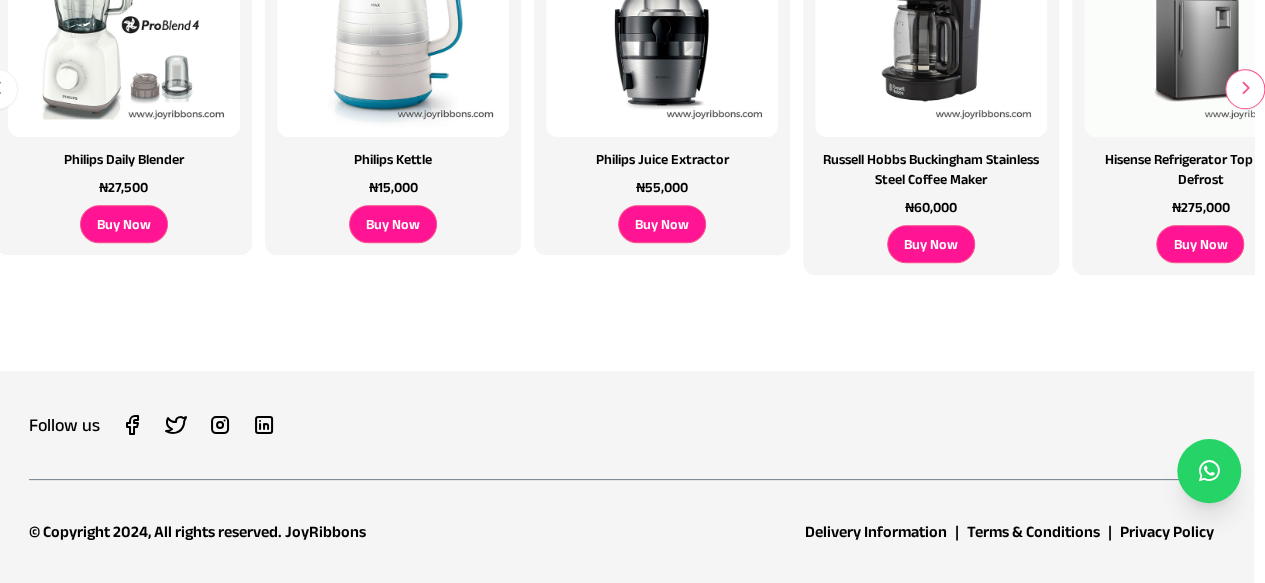 click at bounding box center (1245, 89) 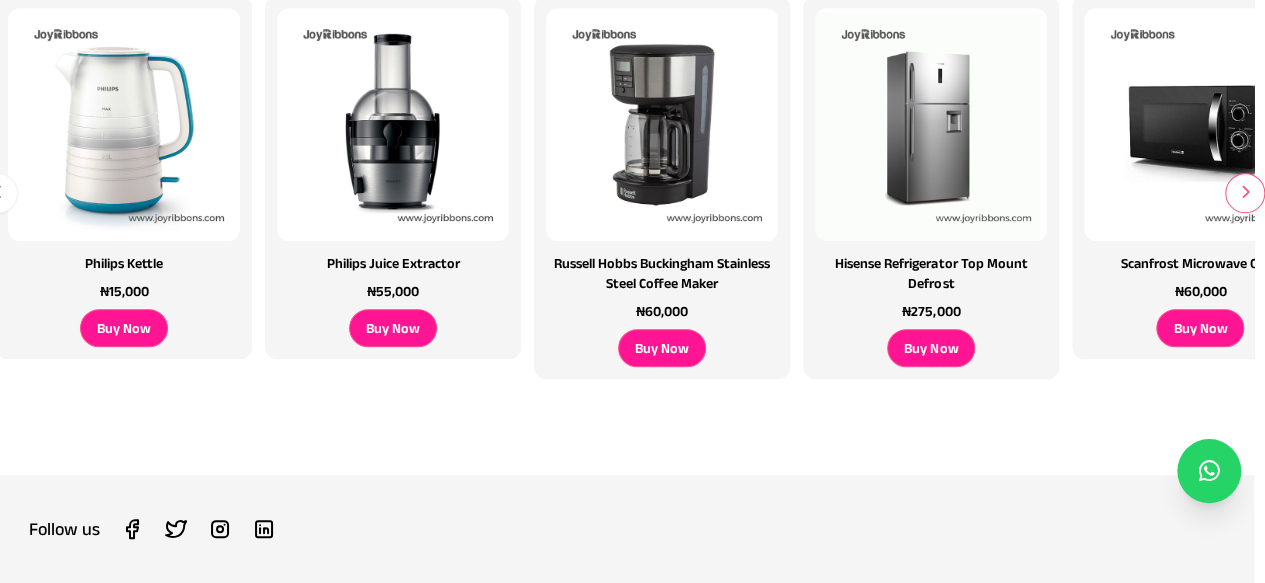 scroll, scrollTop: 559, scrollLeft: 11, axis: both 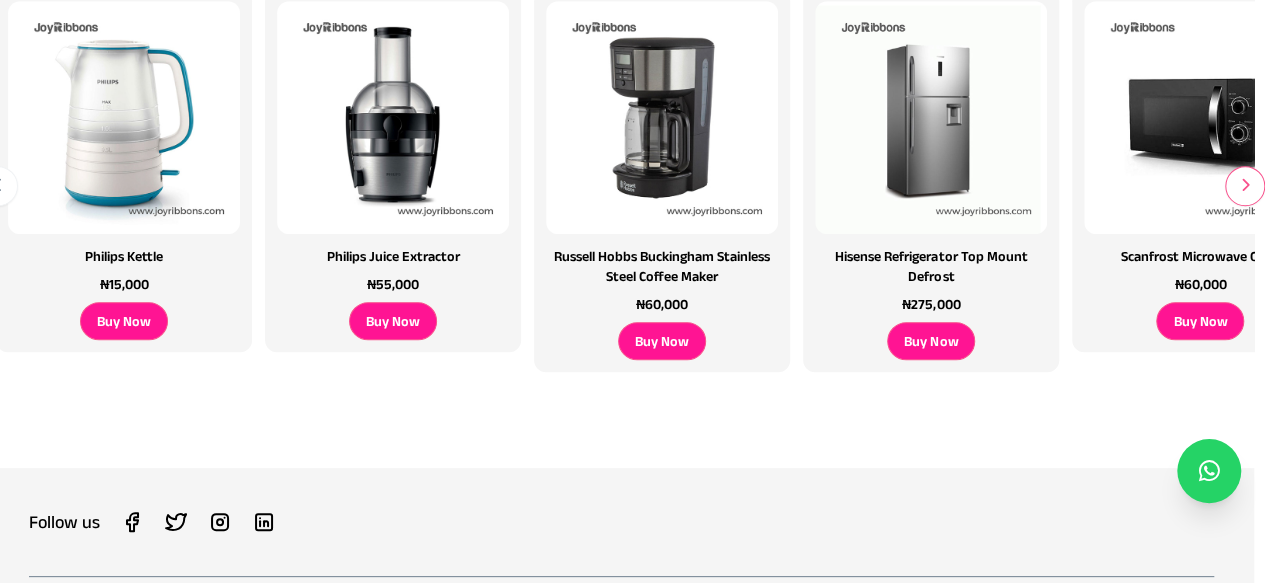 click at bounding box center (1245, 186) 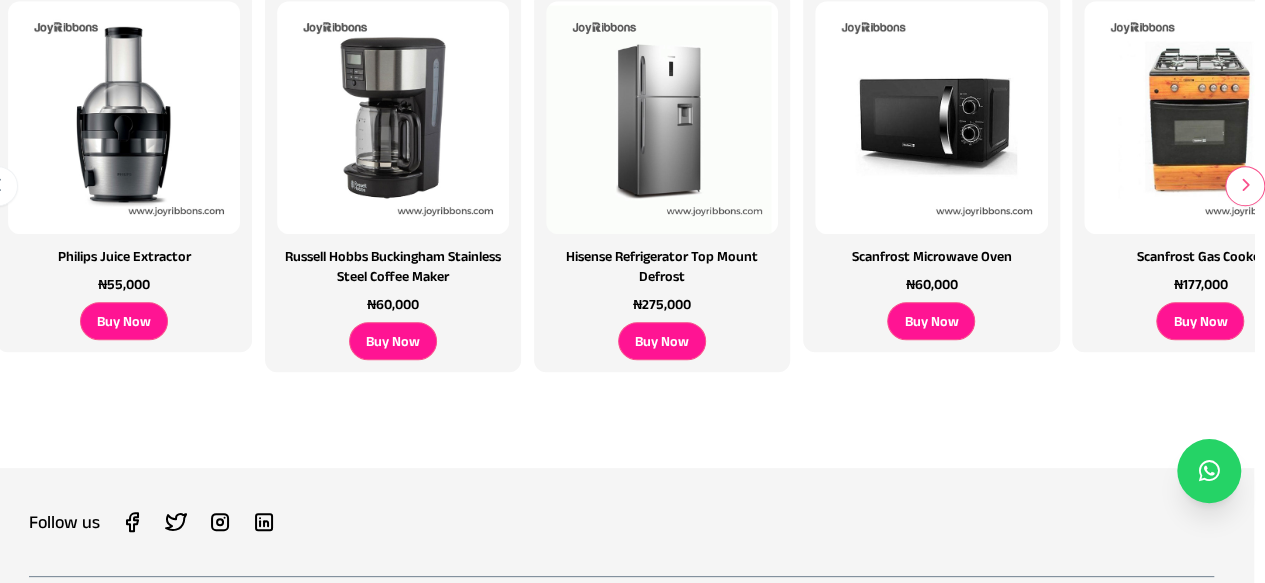 click at bounding box center [1245, 186] 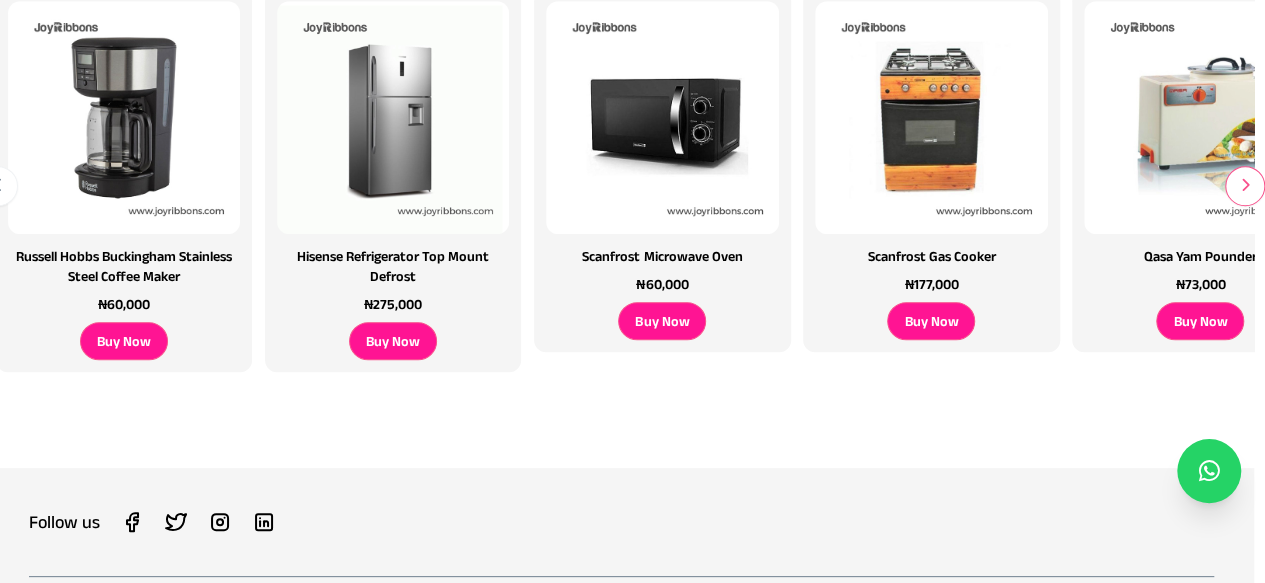 click at bounding box center (1245, 186) 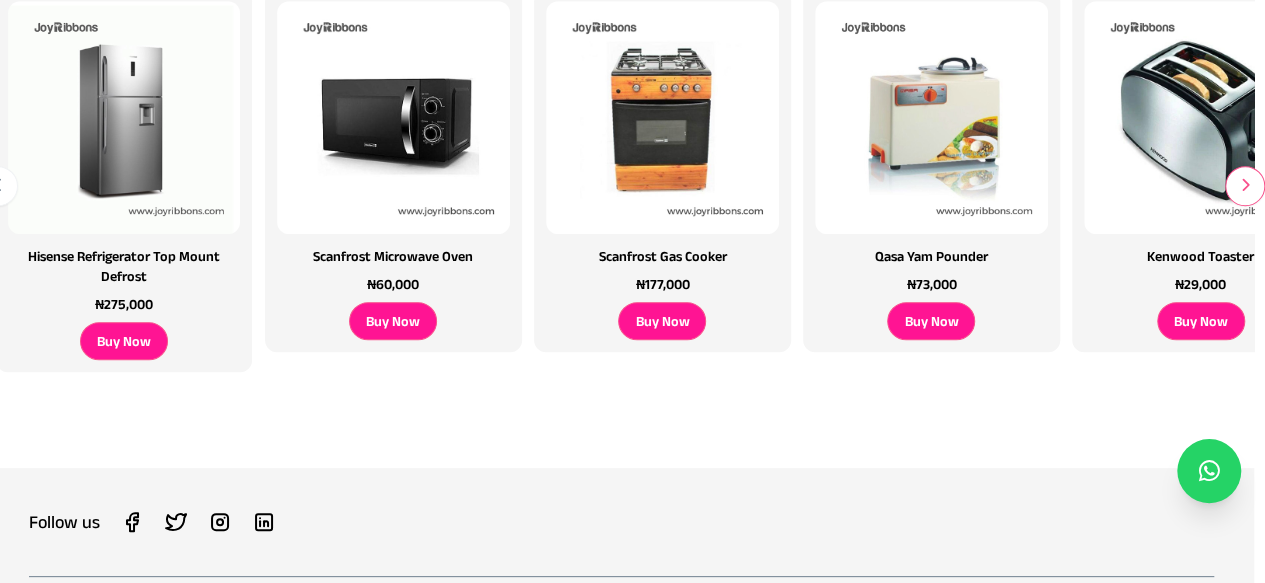 click at bounding box center (1245, 185) 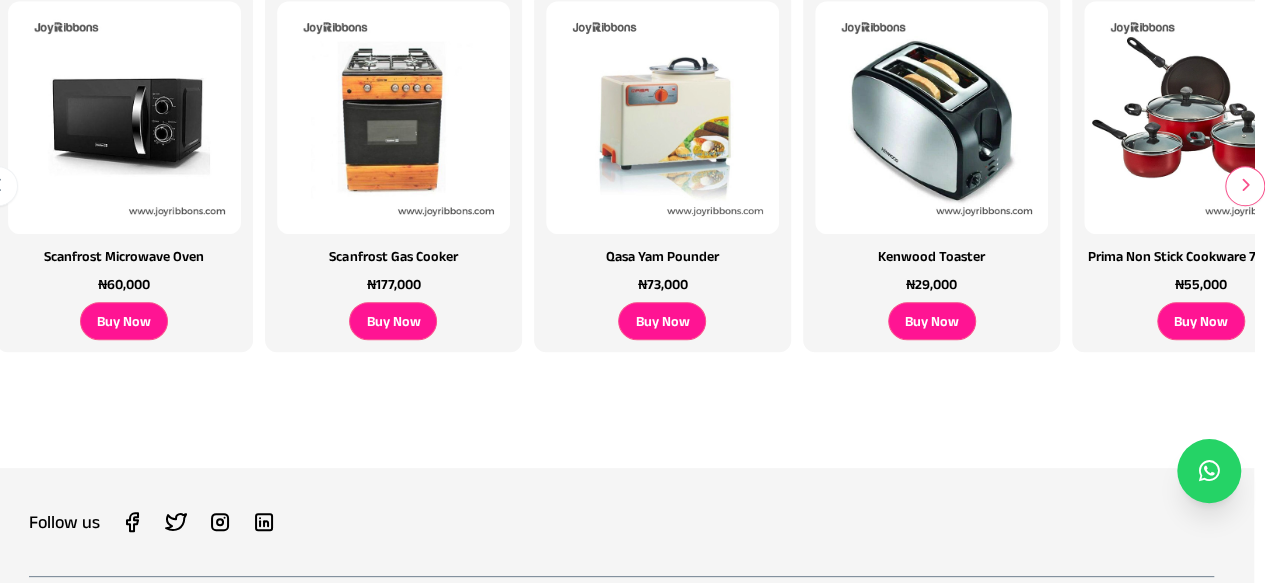 click at bounding box center [1245, 185] 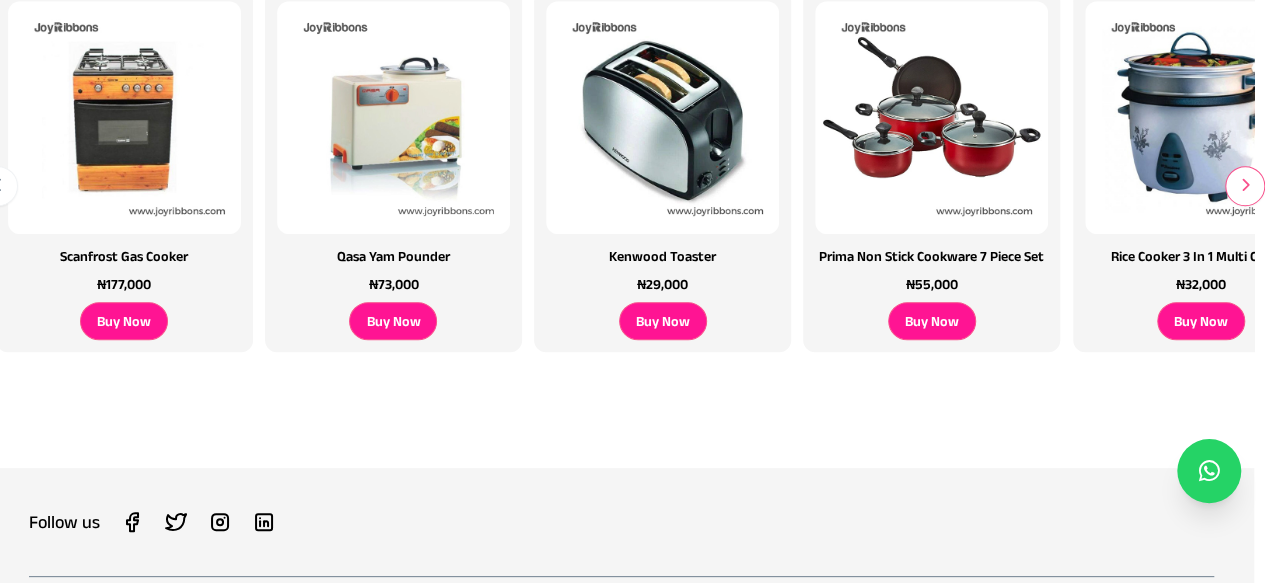 click at bounding box center (1245, 185) 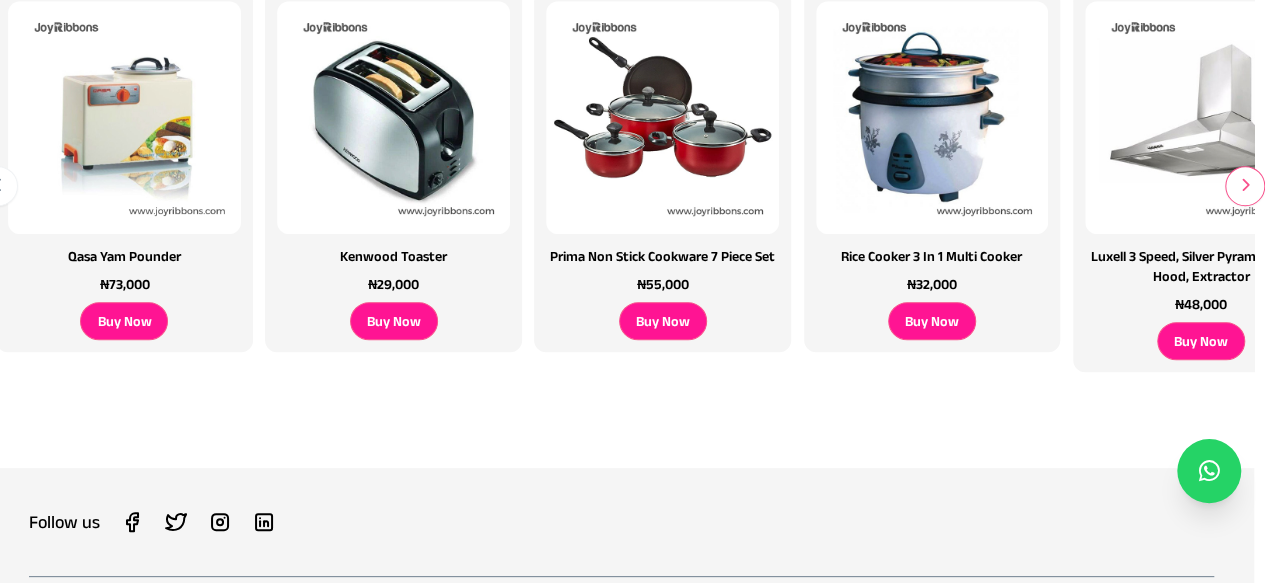 click at bounding box center (1245, 185) 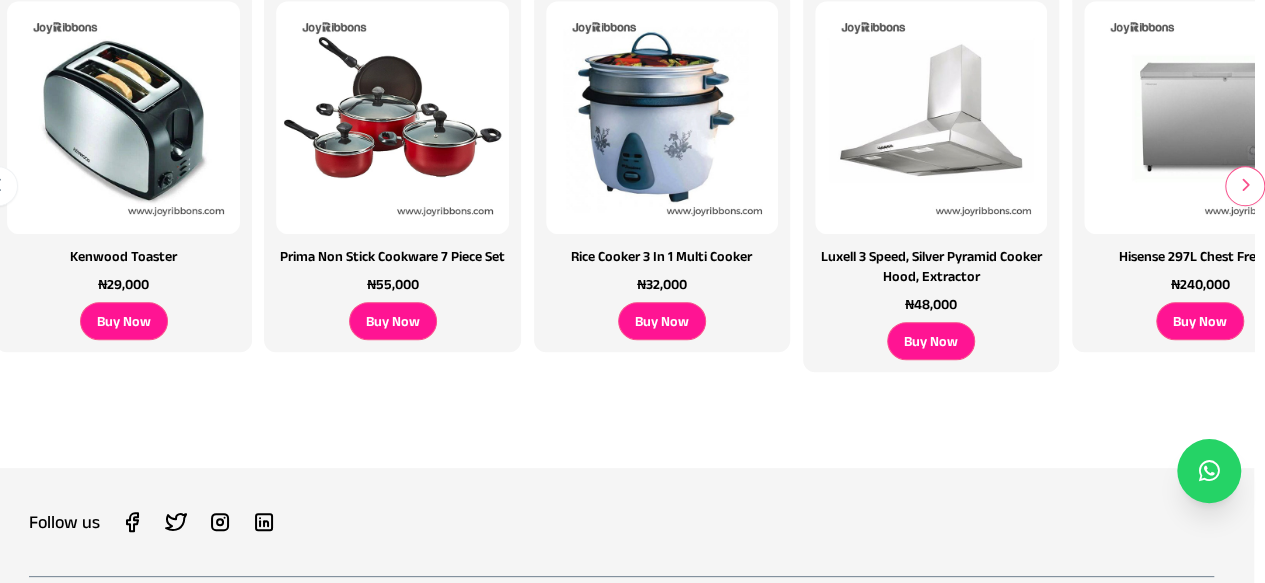 click at bounding box center (1245, 185) 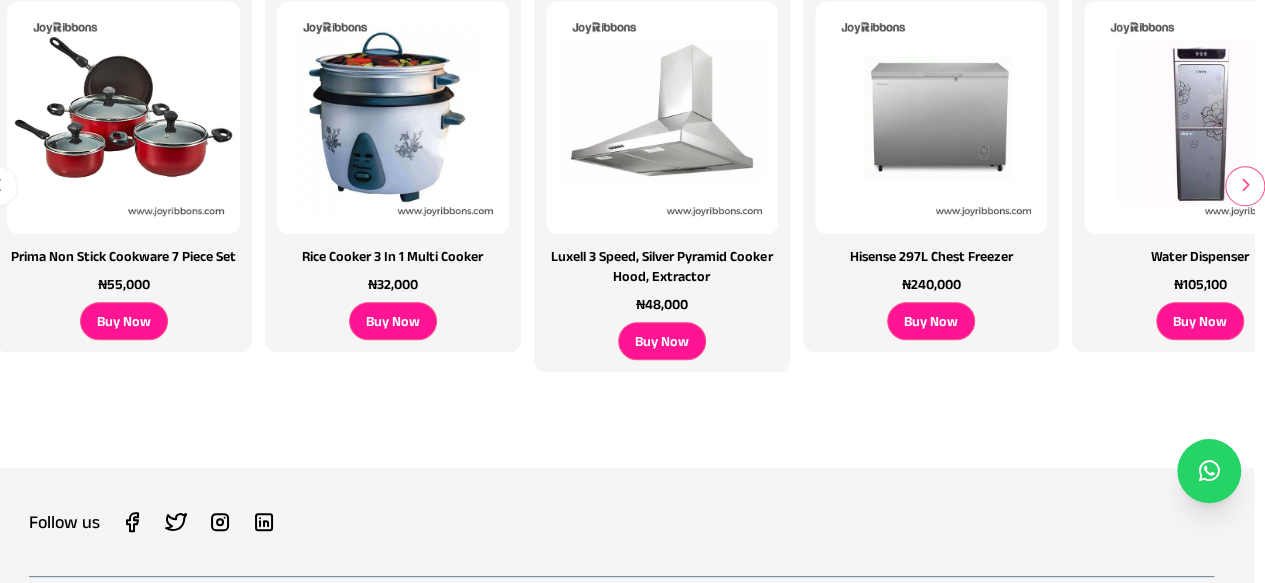 click at bounding box center [1245, 185] 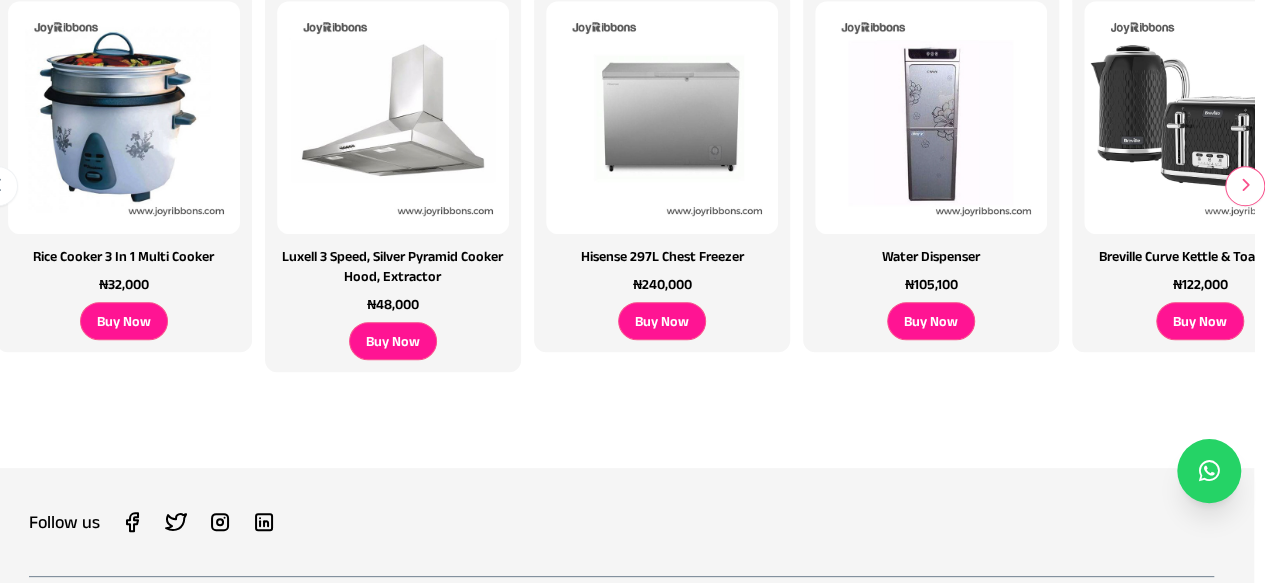 click at bounding box center (1245, 185) 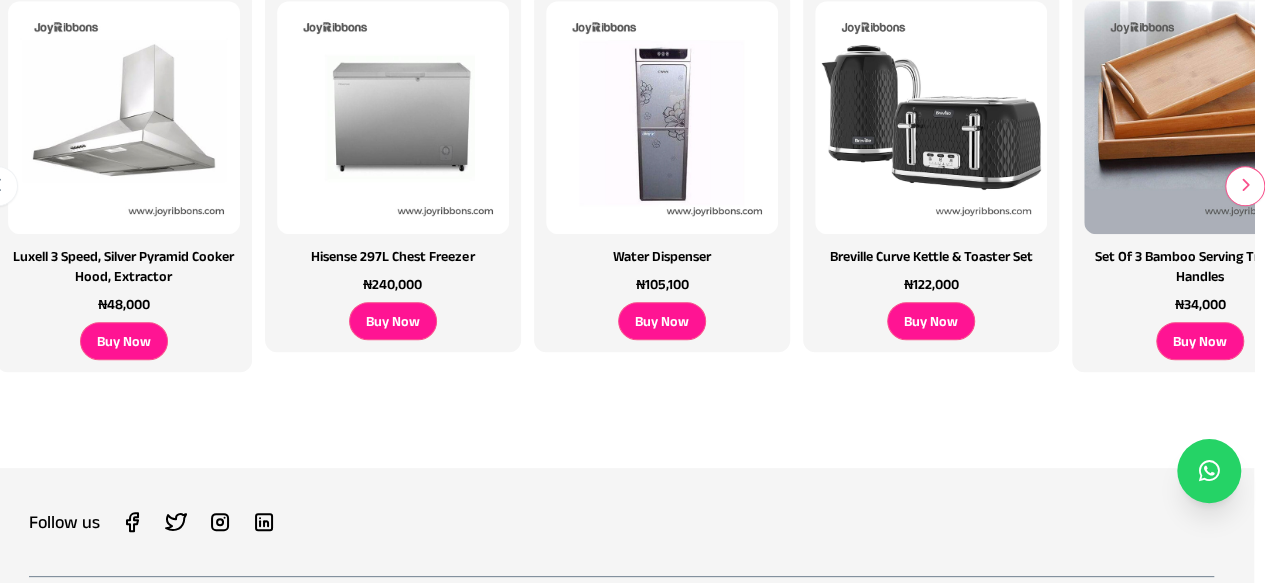 click at bounding box center [1245, 185] 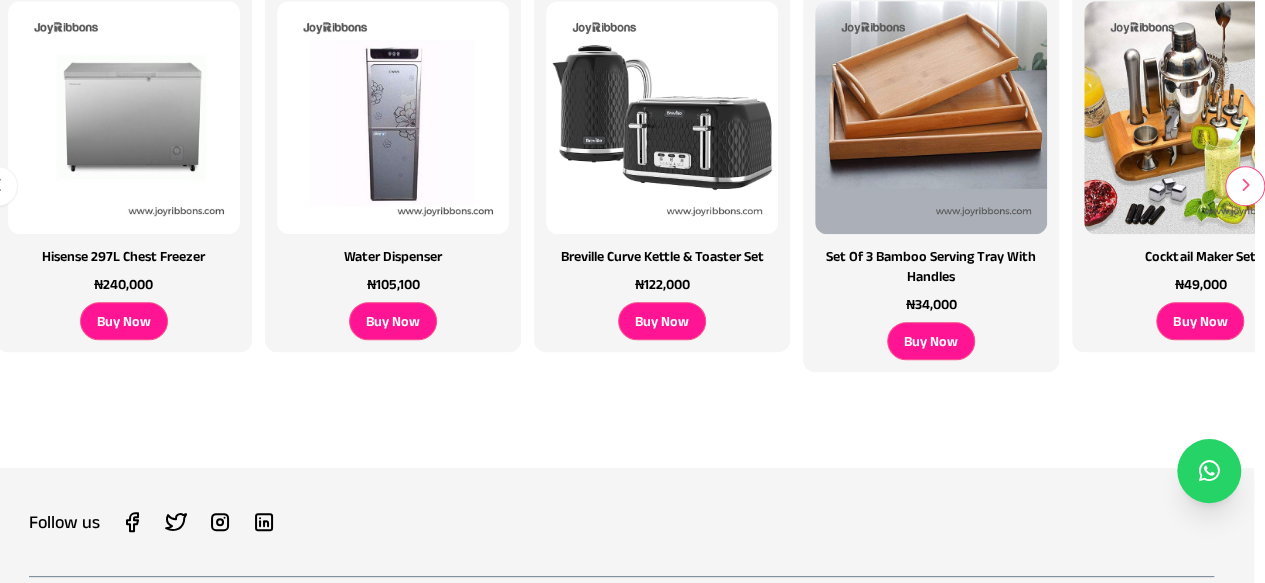 click at bounding box center (1245, 185) 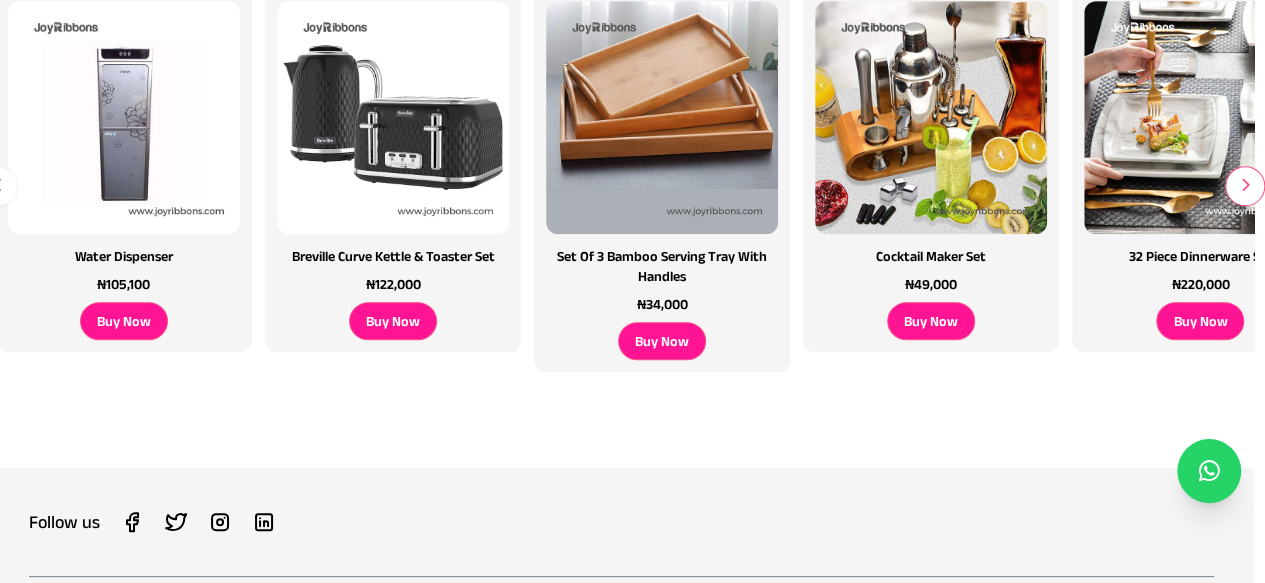 click at bounding box center (1245, 185) 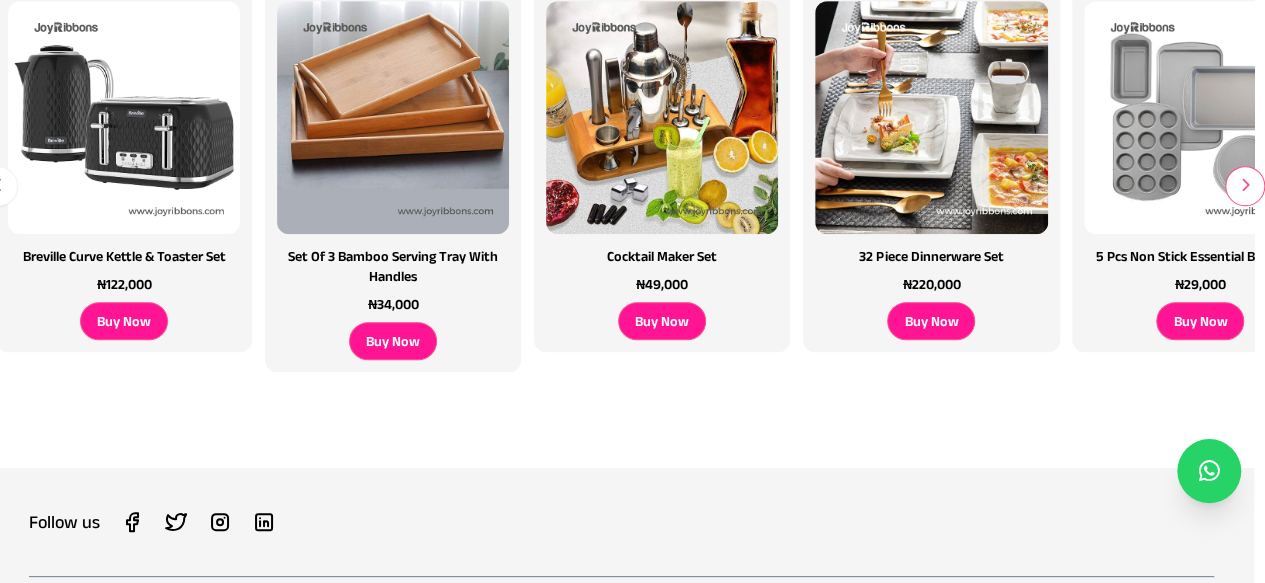 click at bounding box center (1245, 185) 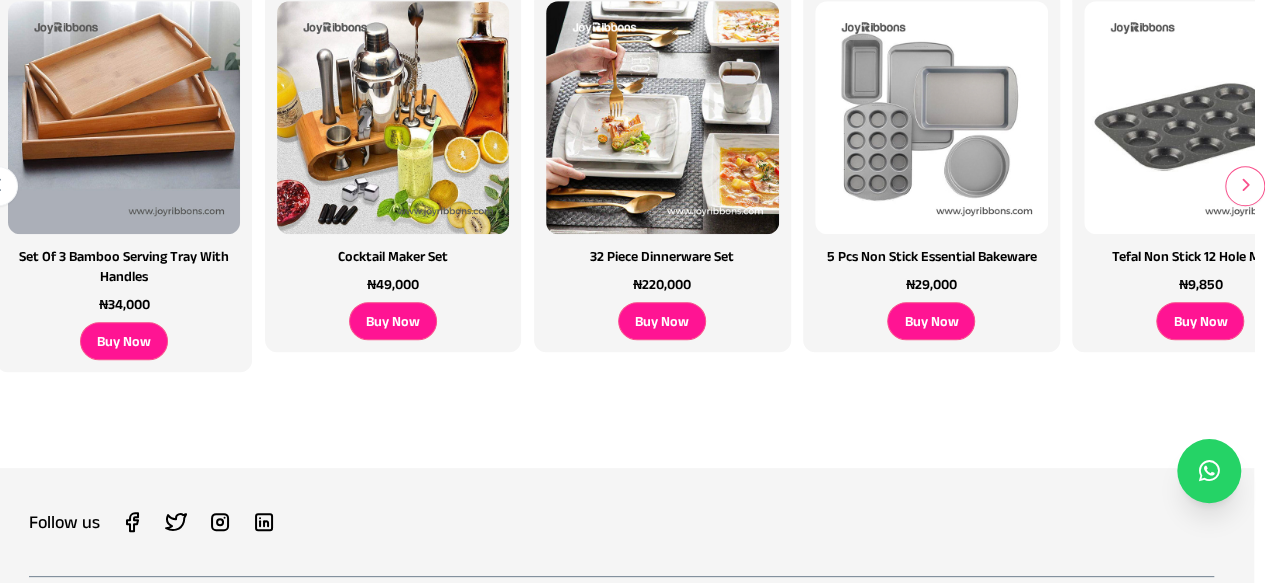 click at bounding box center (1245, 185) 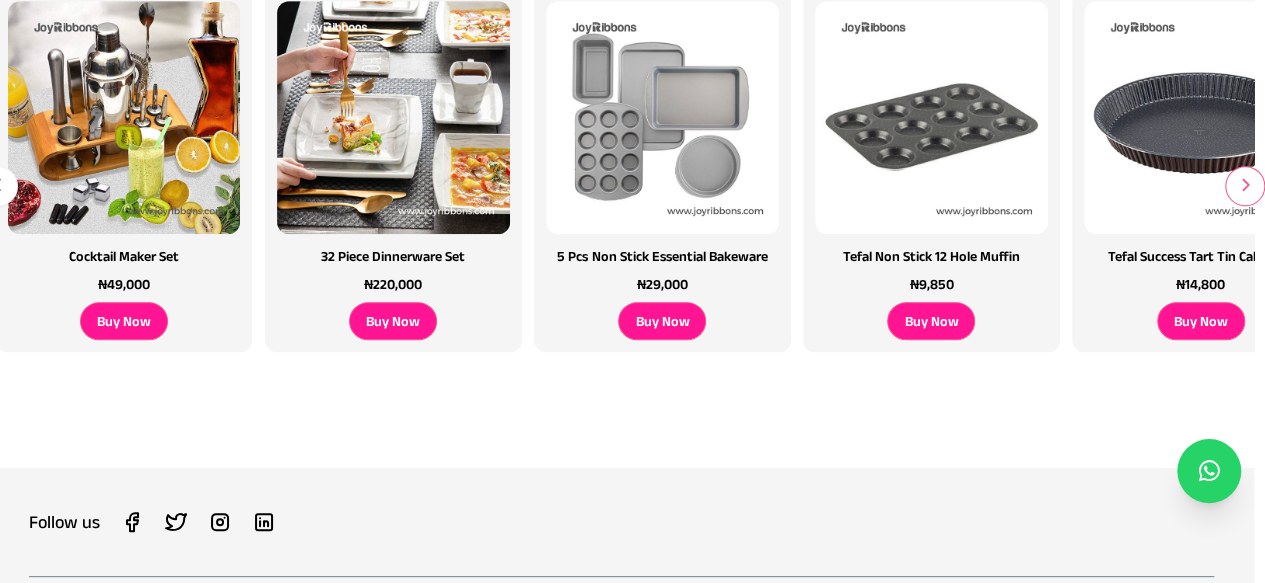 click at bounding box center [1245, 185] 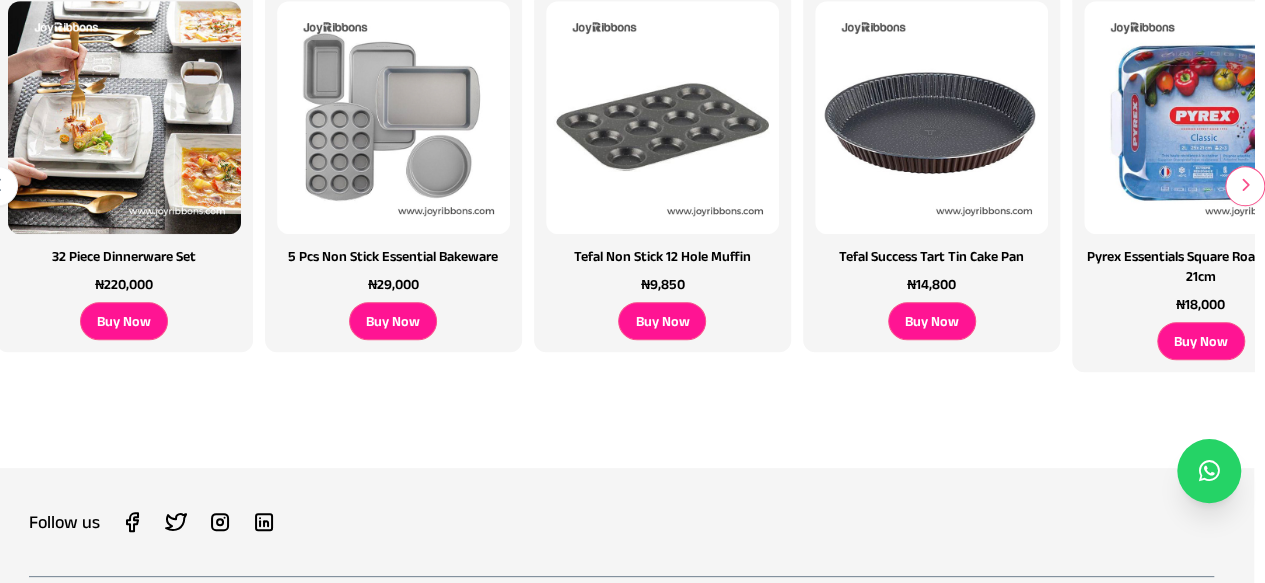 click at bounding box center [1245, 185] 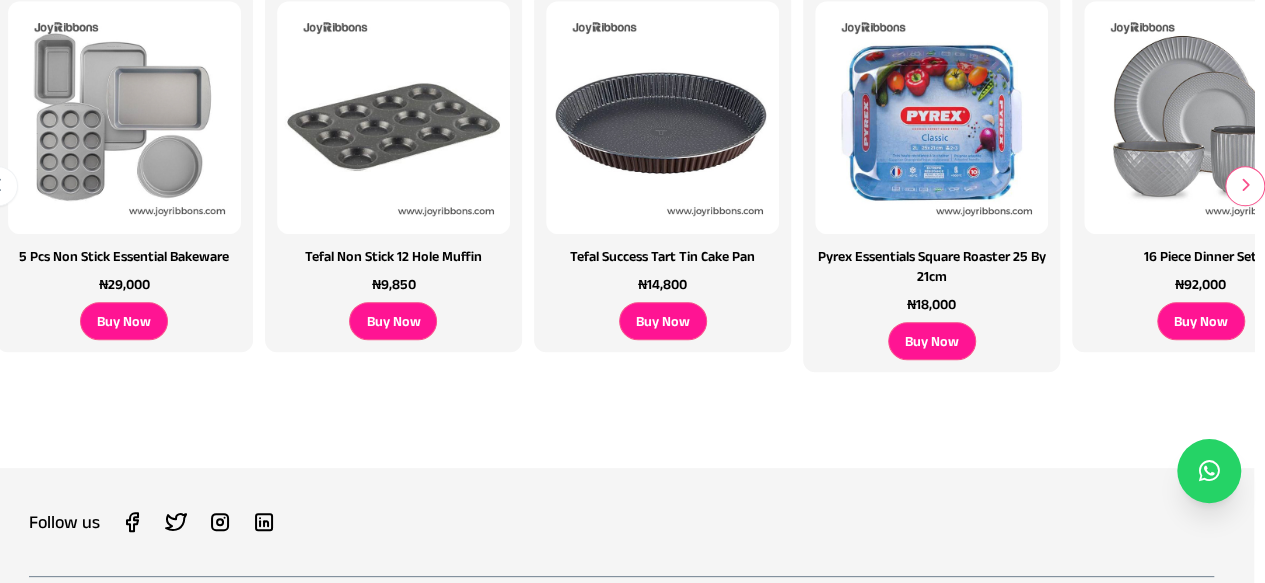 click at bounding box center [1245, 185] 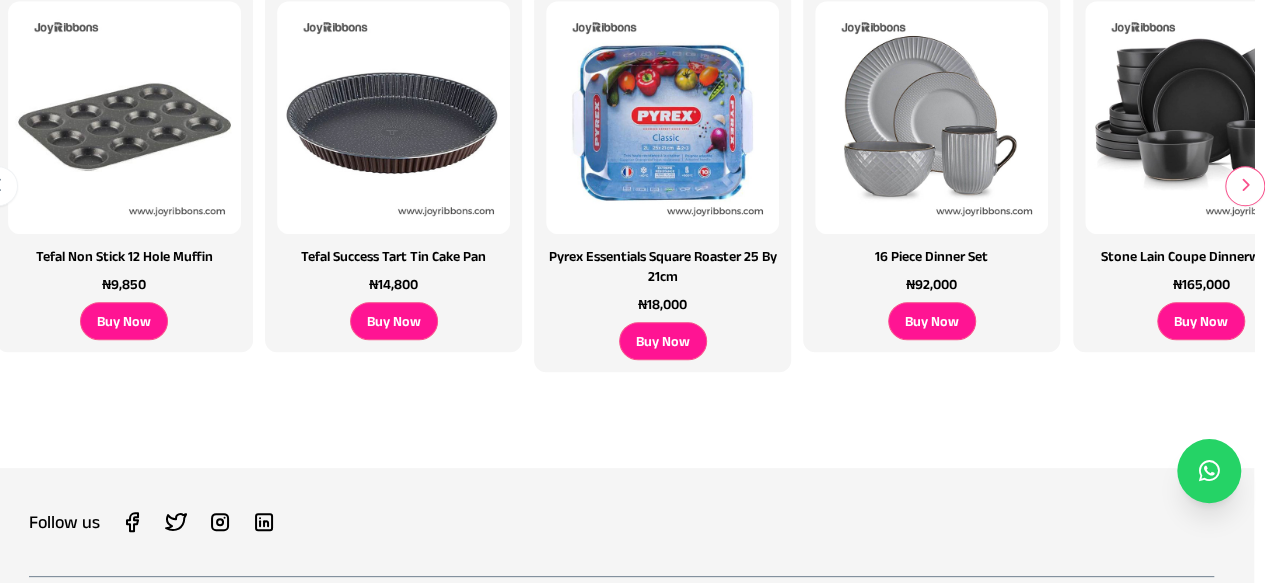 click at bounding box center [1245, 185] 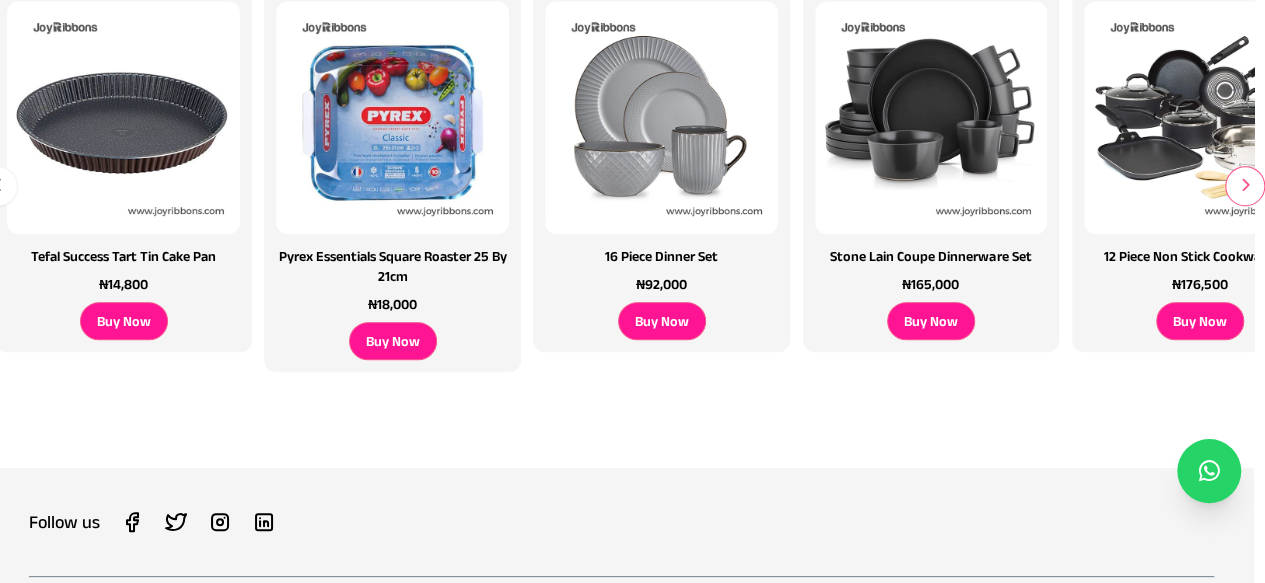 click at bounding box center (1245, 185) 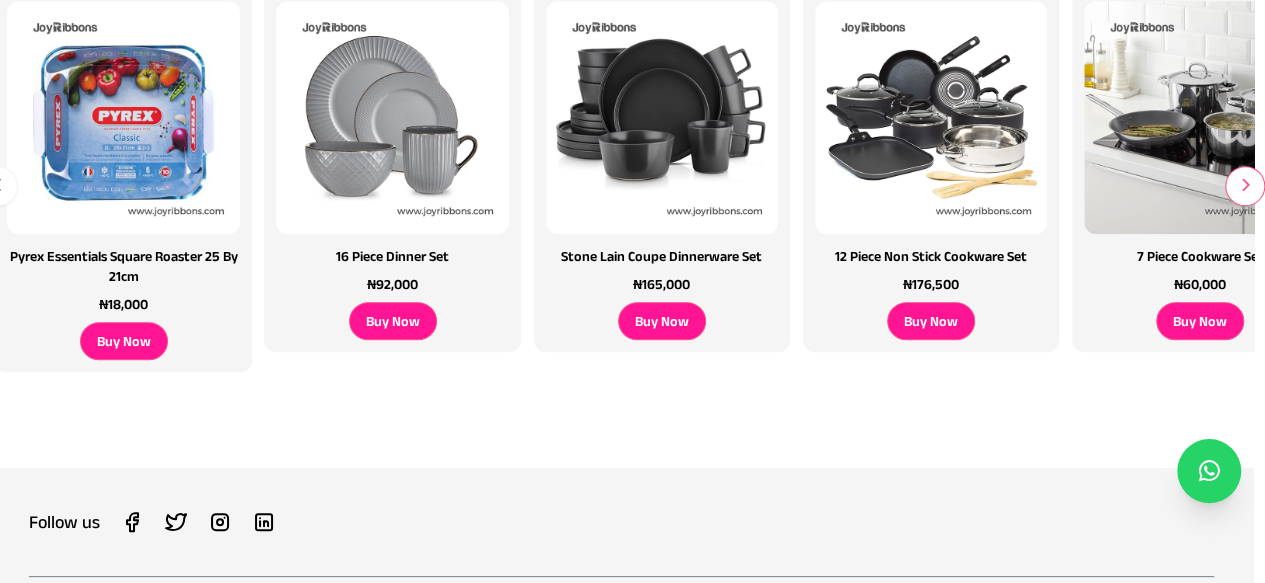 click at bounding box center (1245, 185) 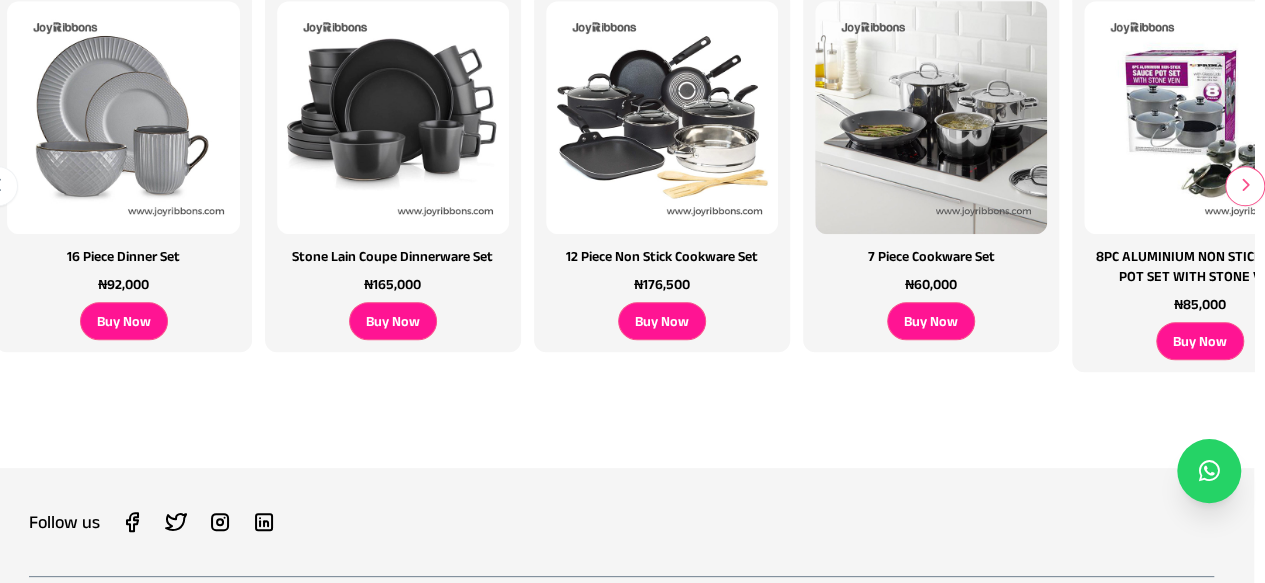 click at bounding box center (1245, 185) 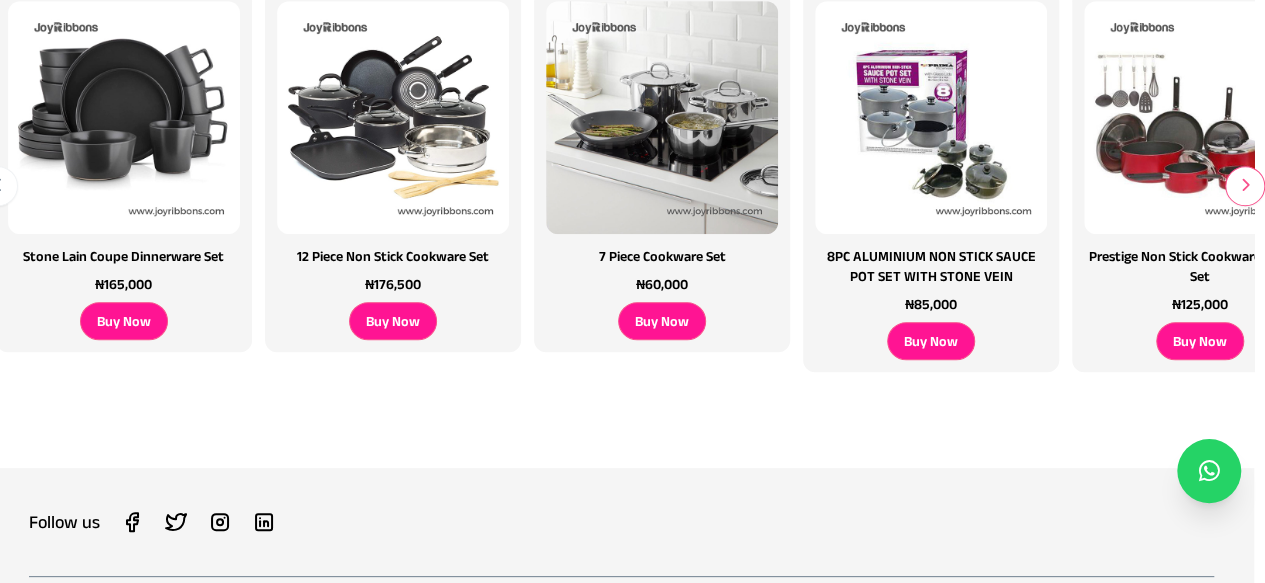 click at bounding box center (1245, 185) 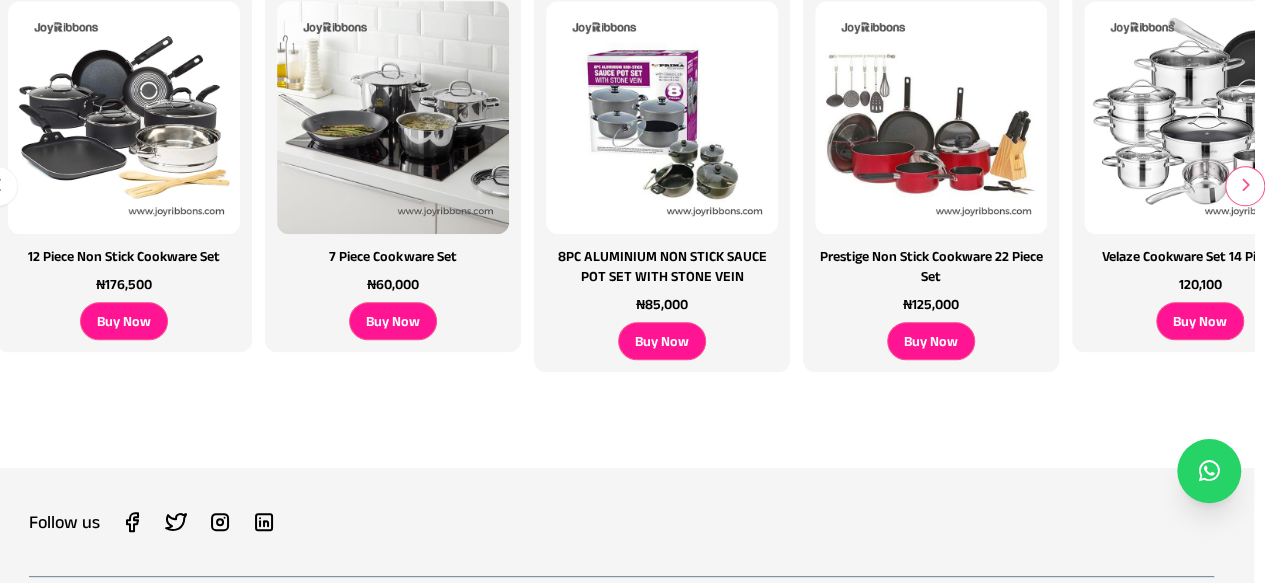 click at bounding box center (1245, 185) 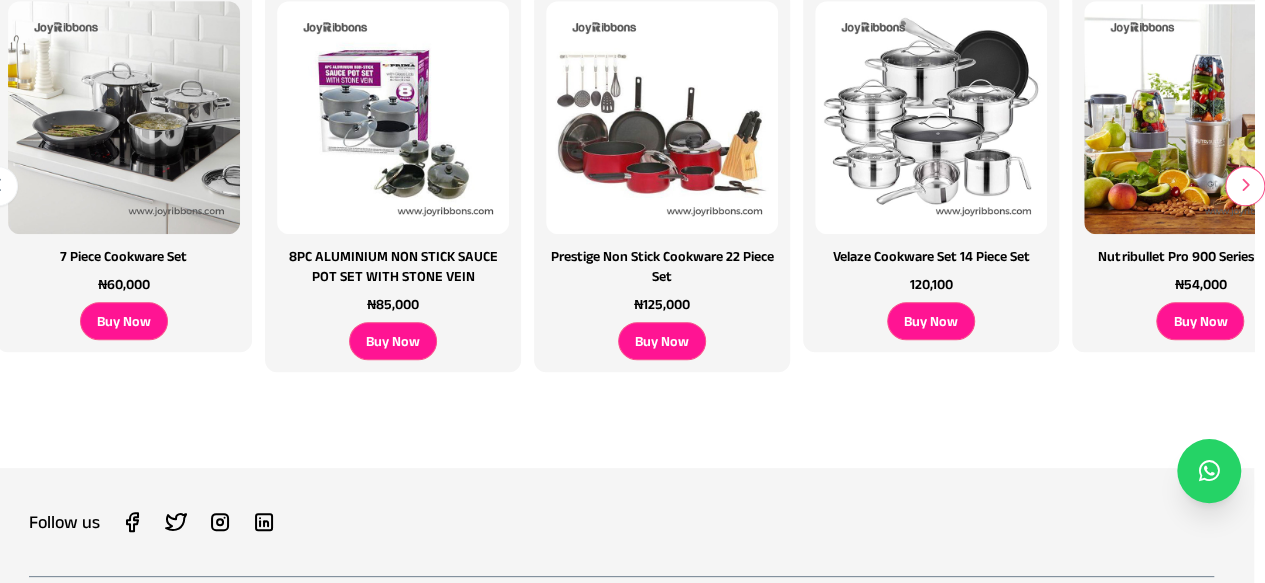 click at bounding box center [1245, 185] 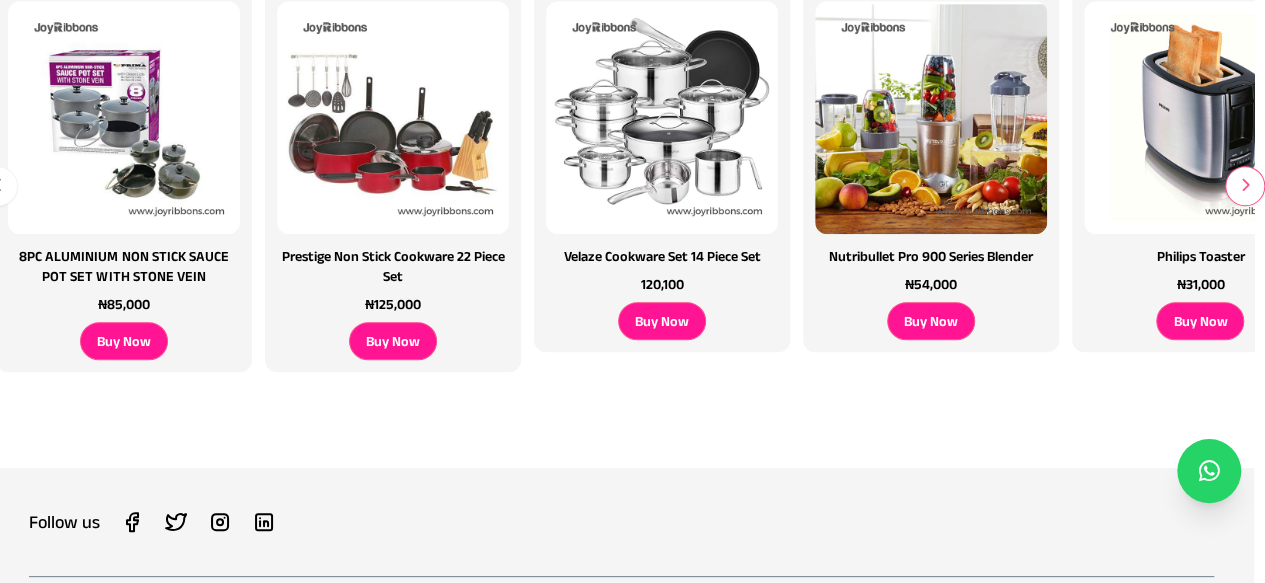 click at bounding box center (1245, 185) 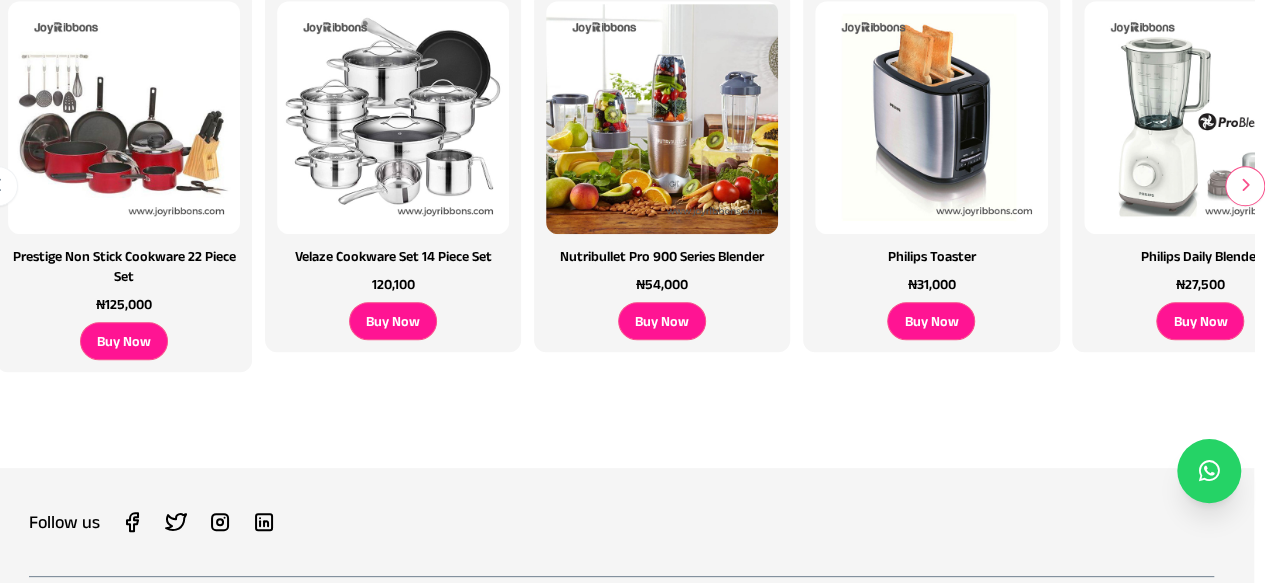 click at bounding box center [1245, 185] 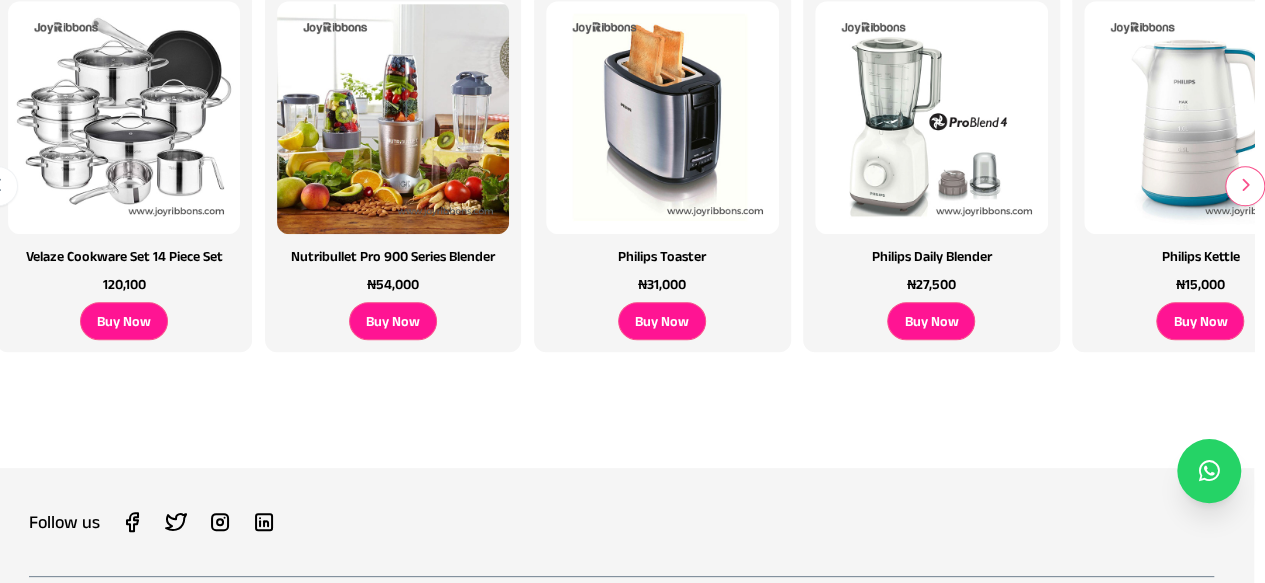 click at bounding box center (1245, 185) 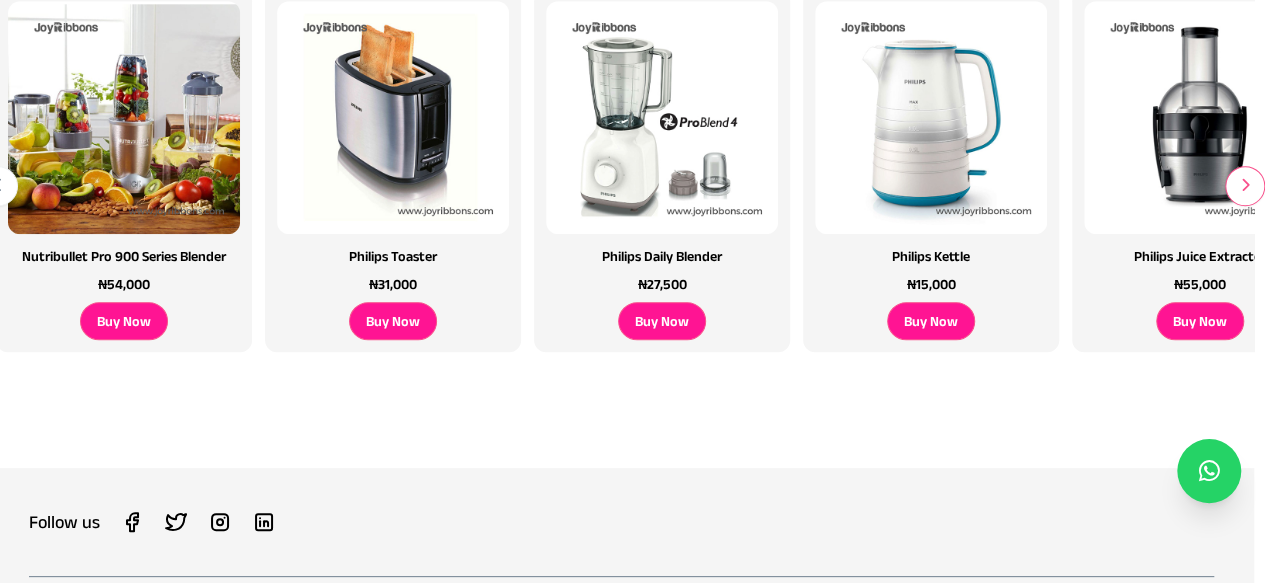 click at bounding box center [1245, 185] 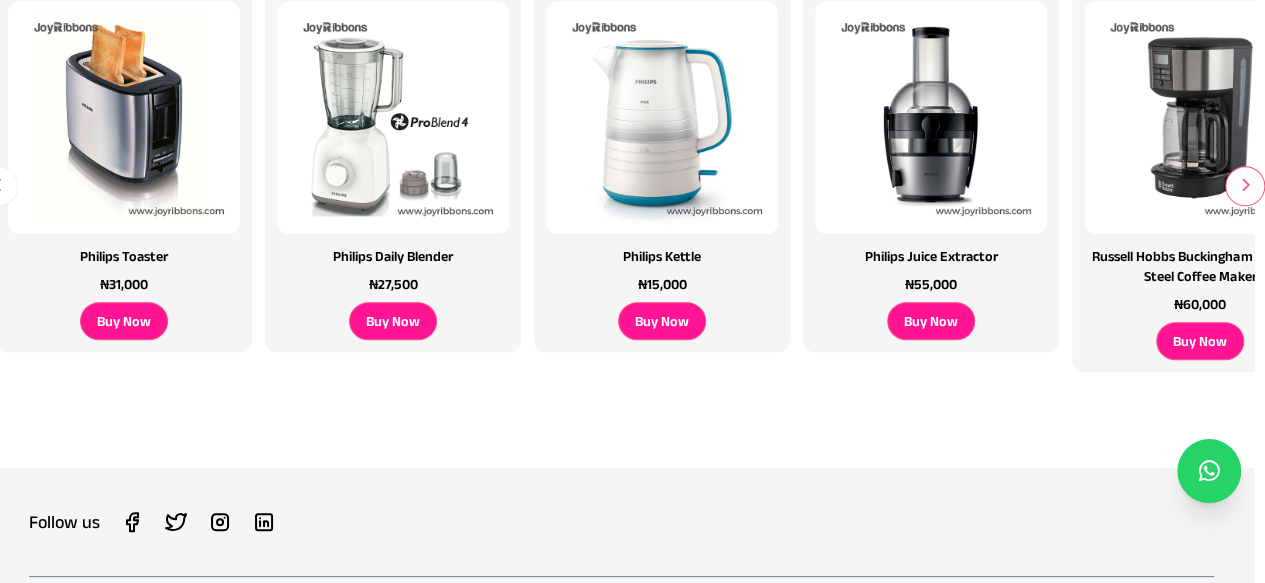 click at bounding box center (1245, 185) 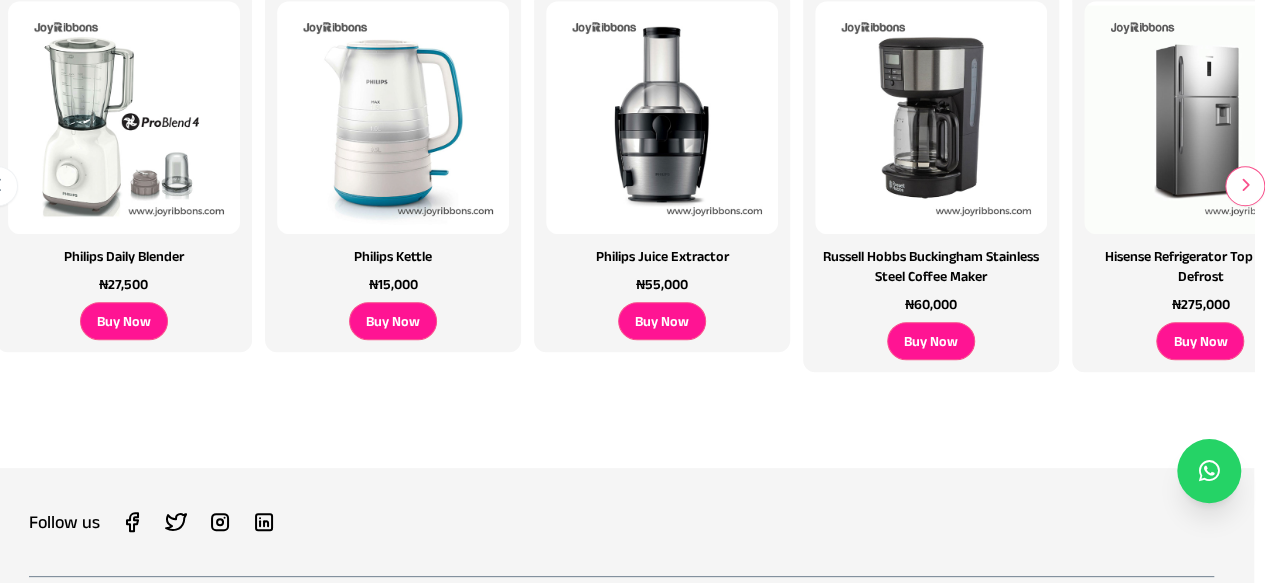 click at bounding box center [1245, 185] 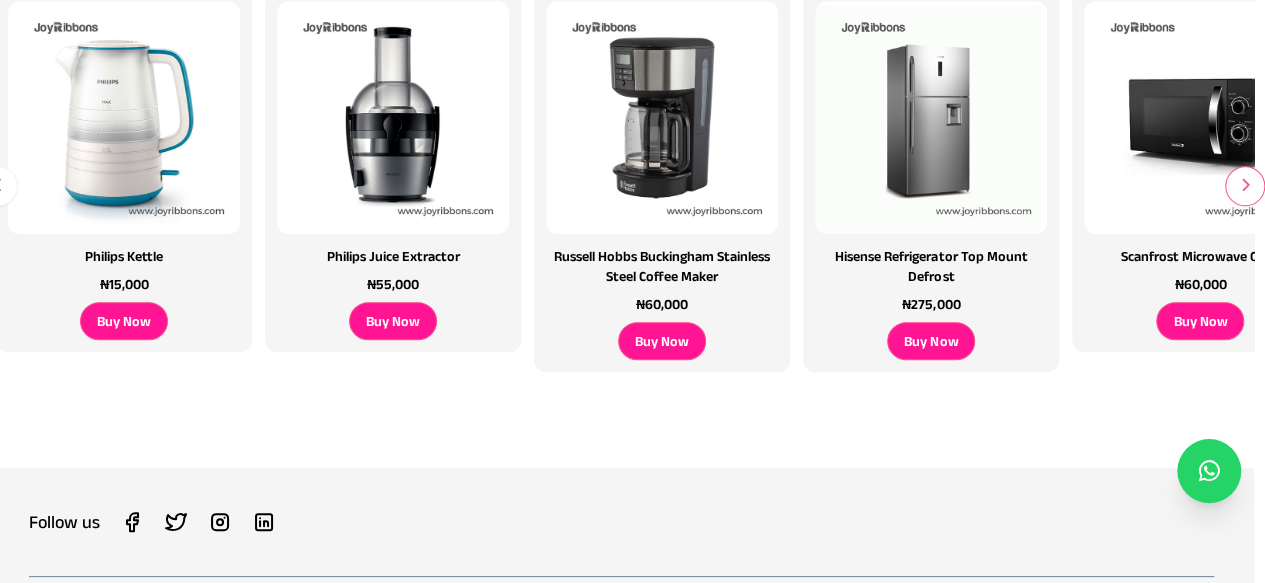 click at bounding box center (1245, 185) 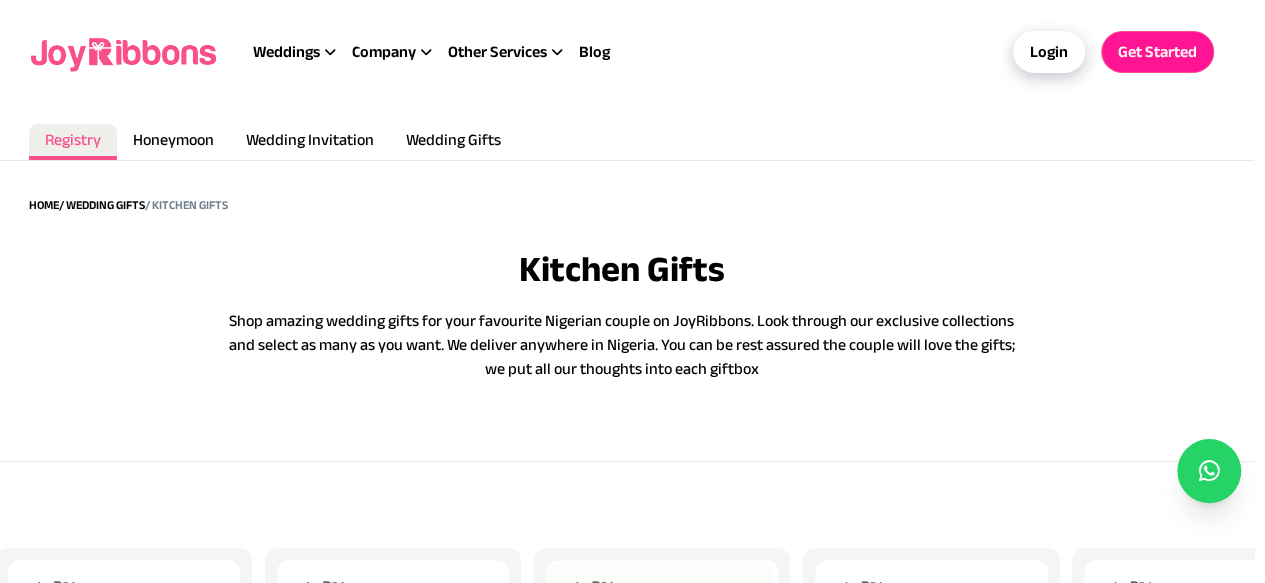 scroll, scrollTop: 87, scrollLeft: 11, axis: both 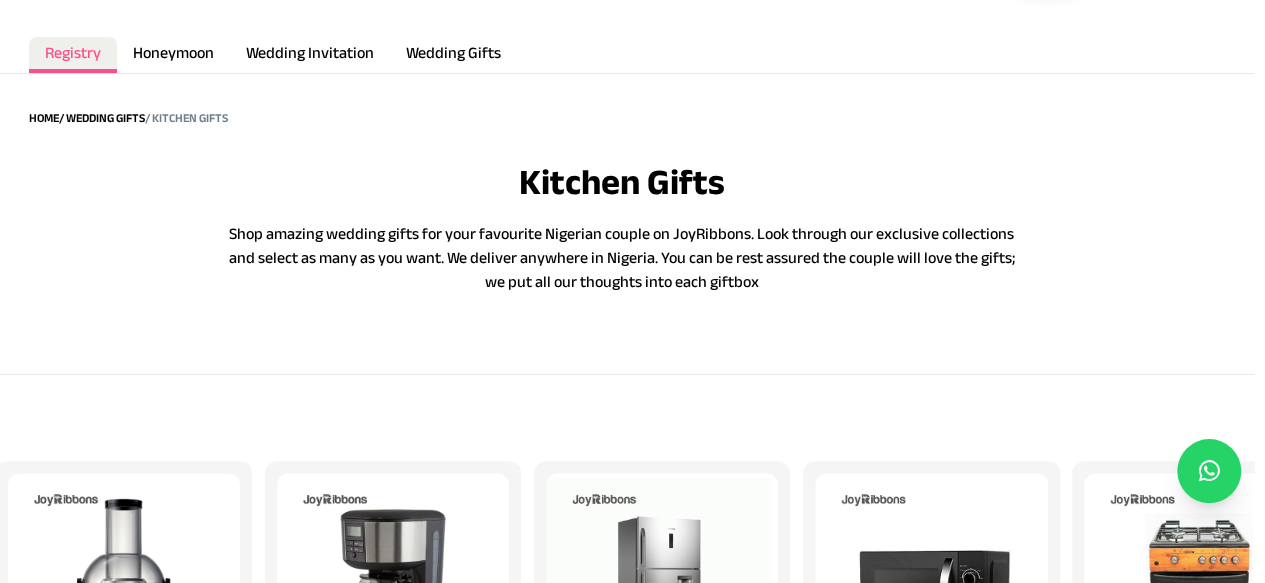click on "Home
/ Wedding Gifts
/ Kitchen Gifts
Kitchen Gifts
Shop amazing wedding gifts for your favourite Nigerian couple on
JoyRibbons. Look through our exclusive collections and select as
many as you want. We deliver anywhere in Nigeria. You can be rest
assured the couple will love the gifts; we put all our thoughts
into each giftbox" at bounding box center [621, 194] 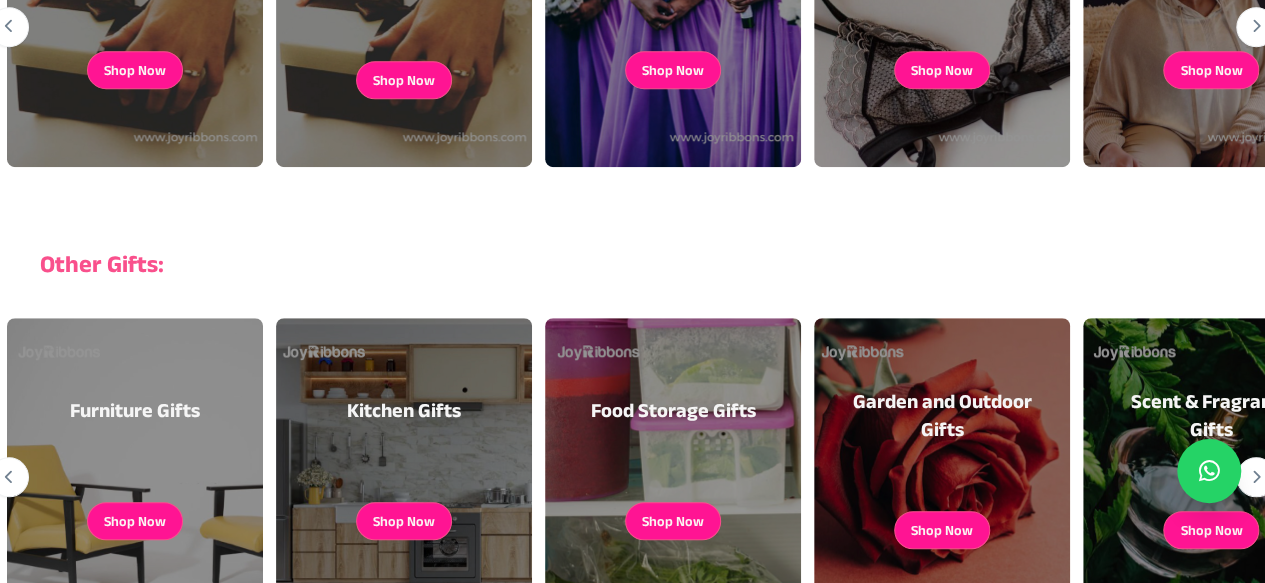 scroll, scrollTop: 965, scrollLeft: 0, axis: vertical 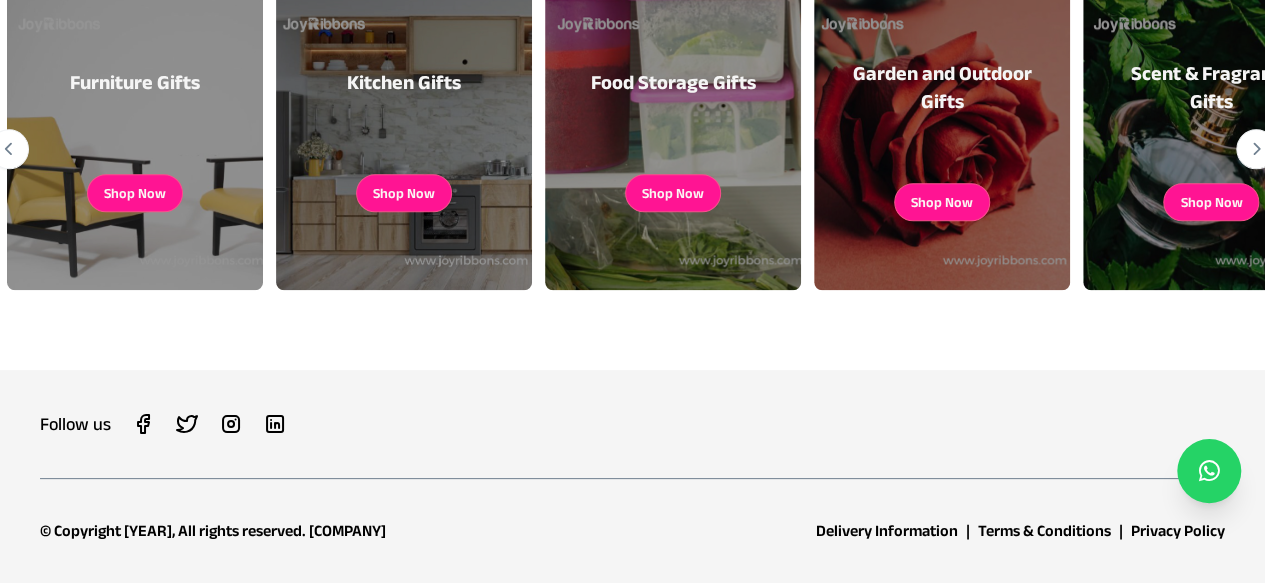 click on "Shop Now" at bounding box center [673, 193] 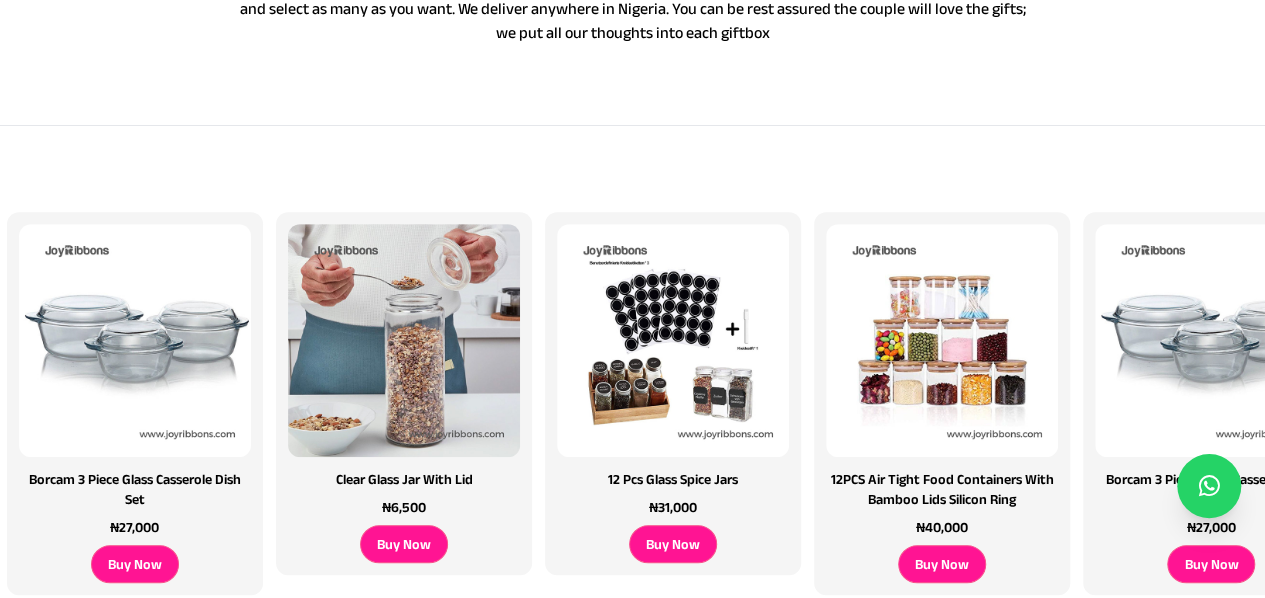 scroll, scrollTop: 0, scrollLeft: 0, axis: both 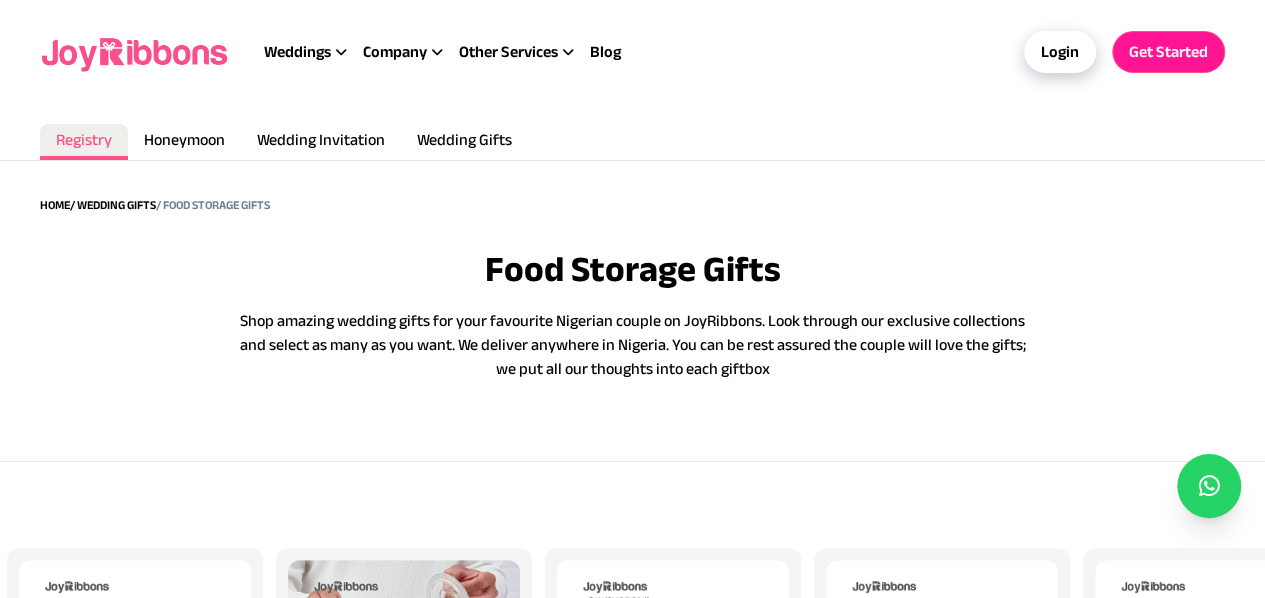click on "Honeymoon" at bounding box center [184, 139] 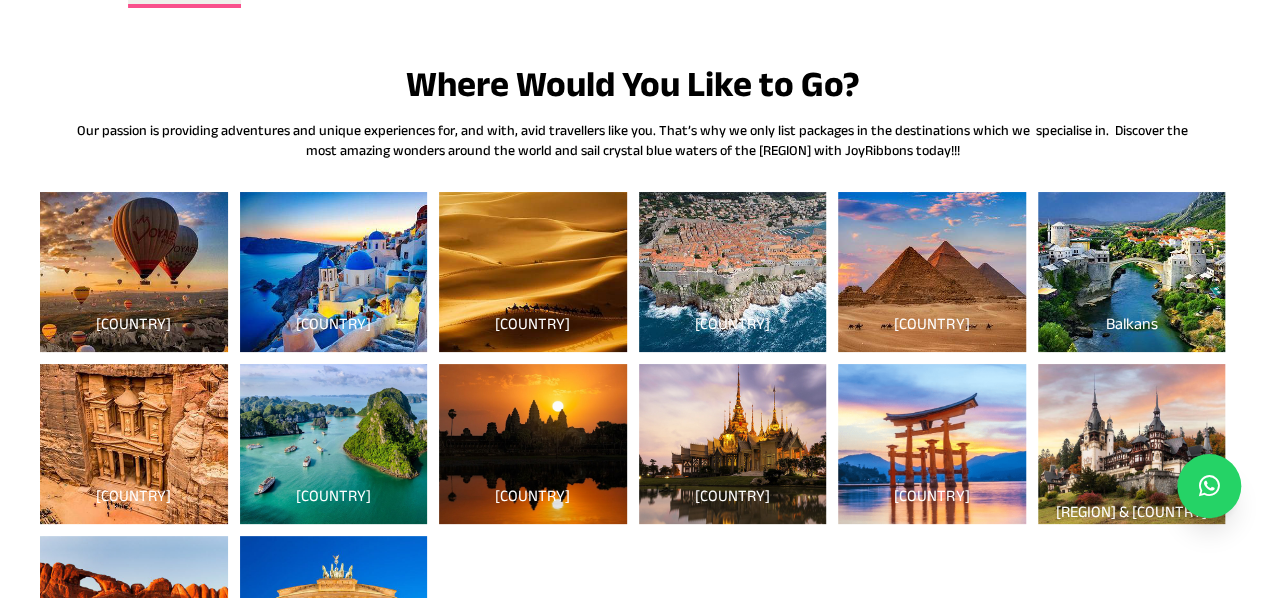 scroll, scrollTop: 148, scrollLeft: 0, axis: vertical 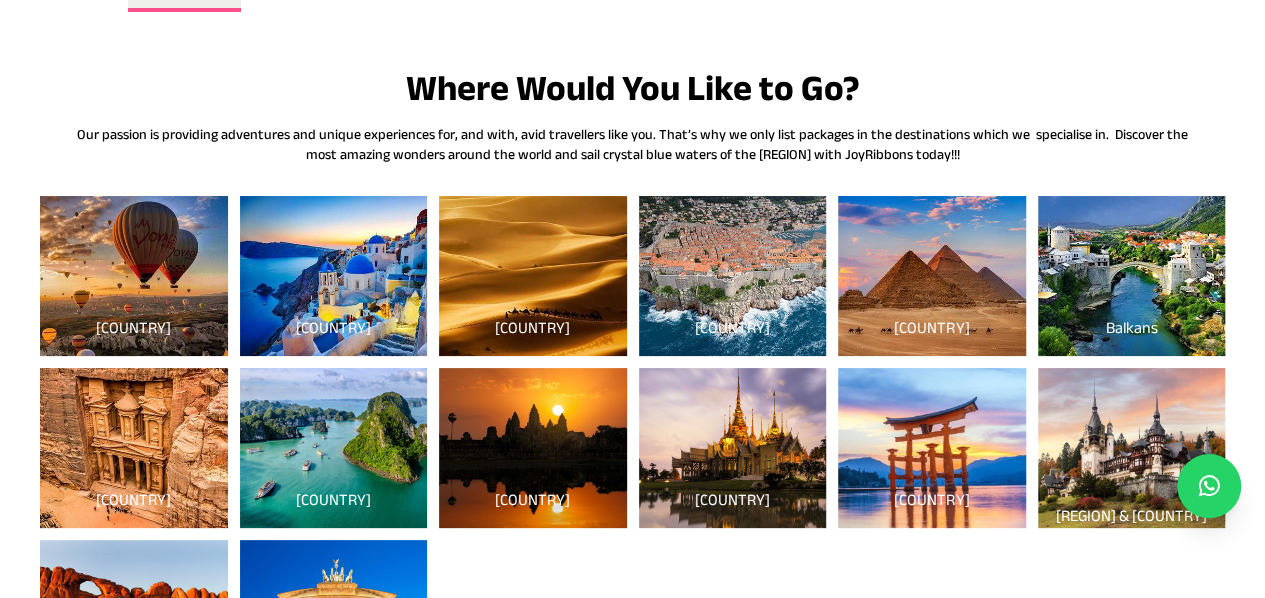 click on "[COUNTRY]" at bounding box center (533, 283) 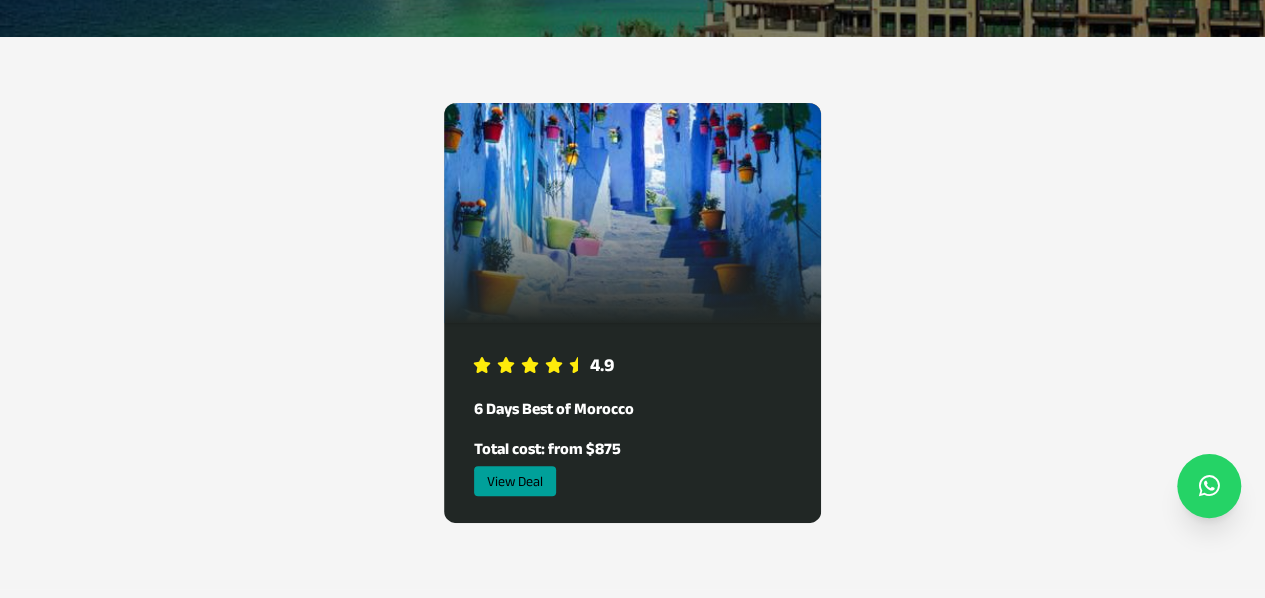 scroll, scrollTop: 420, scrollLeft: 0, axis: vertical 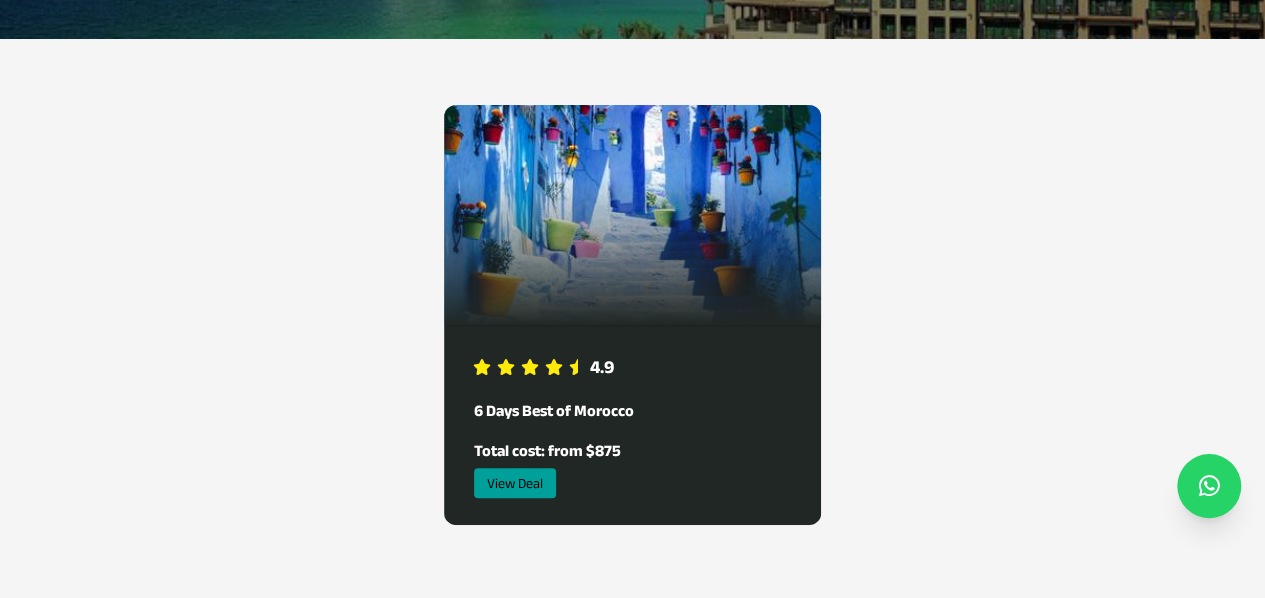 click on "View Deal" at bounding box center [515, 483] 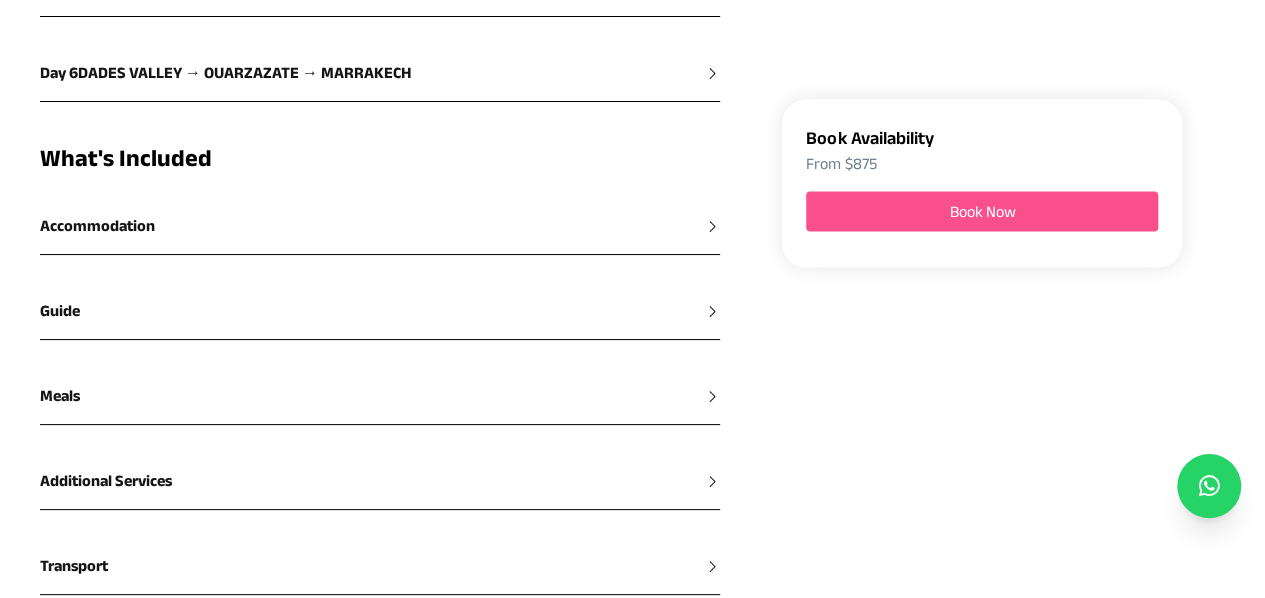 scroll, scrollTop: 1820, scrollLeft: 0, axis: vertical 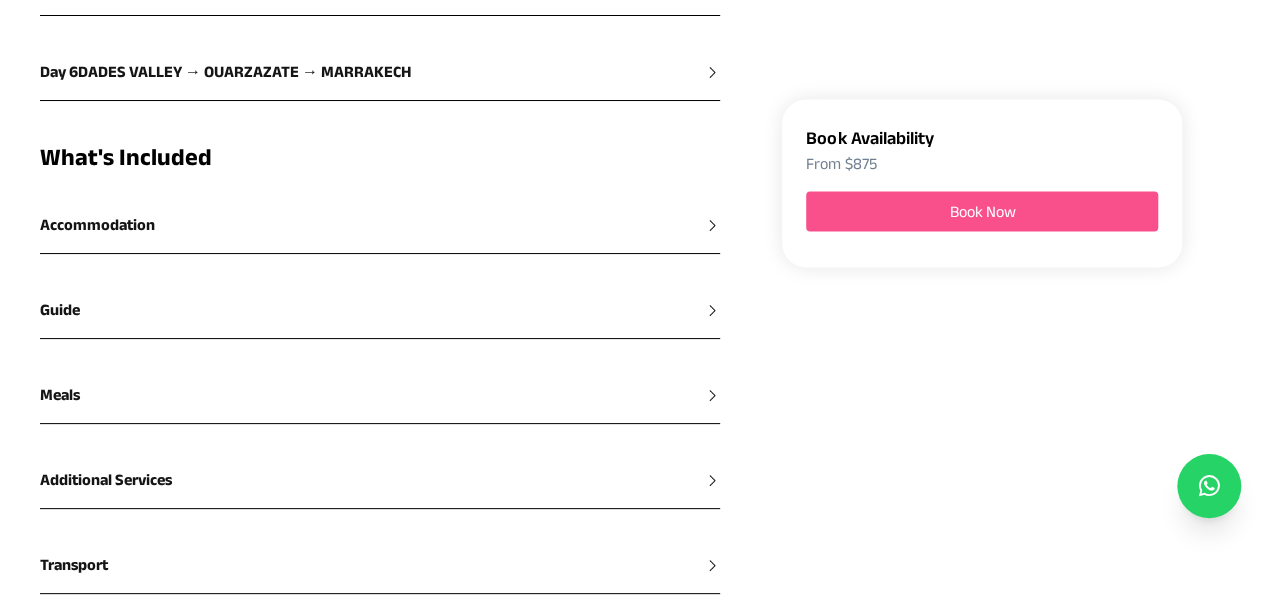click on "Accommodation" at bounding box center [380, 225] 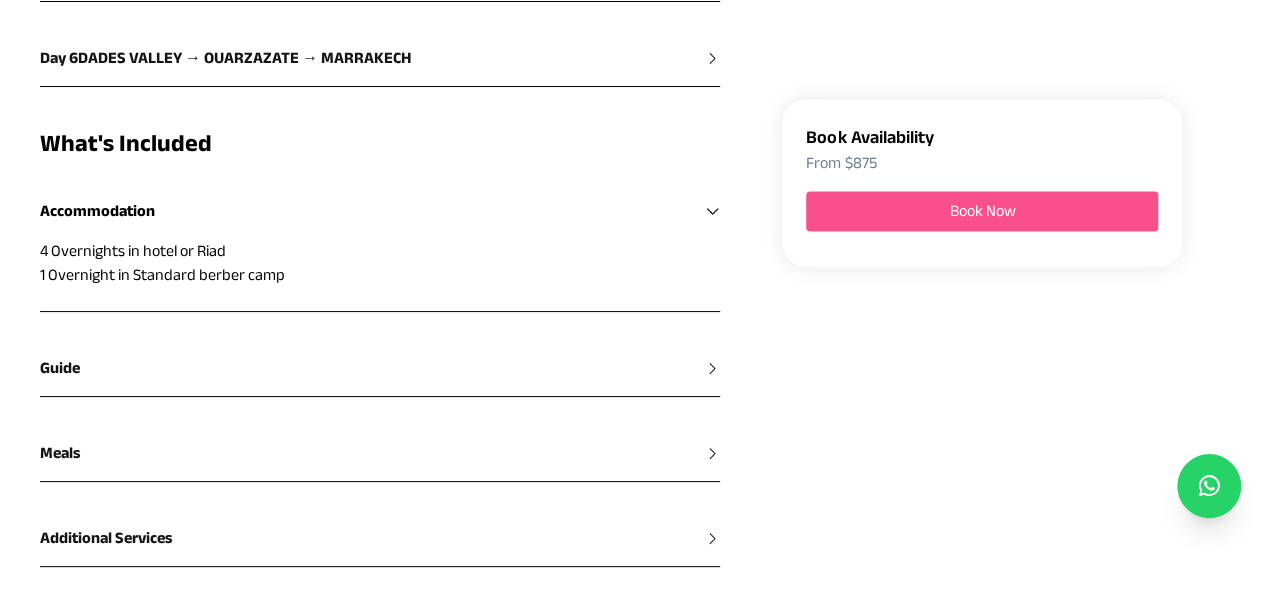 scroll, scrollTop: 1508, scrollLeft: 0, axis: vertical 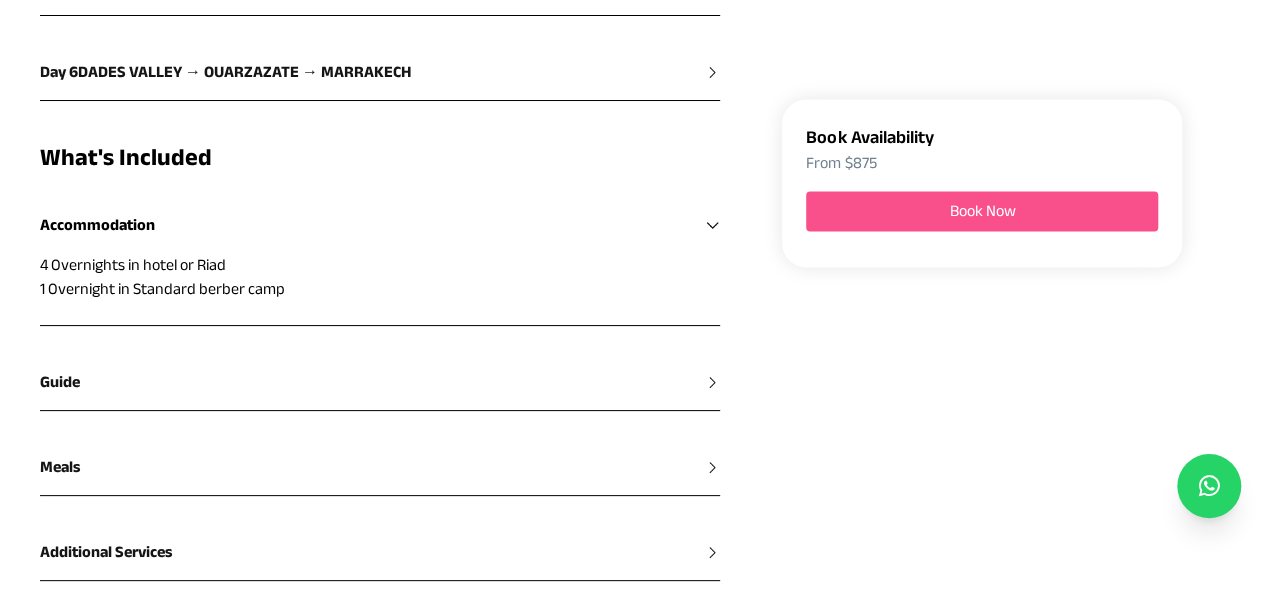 click on "Guide" at bounding box center [380, 382] 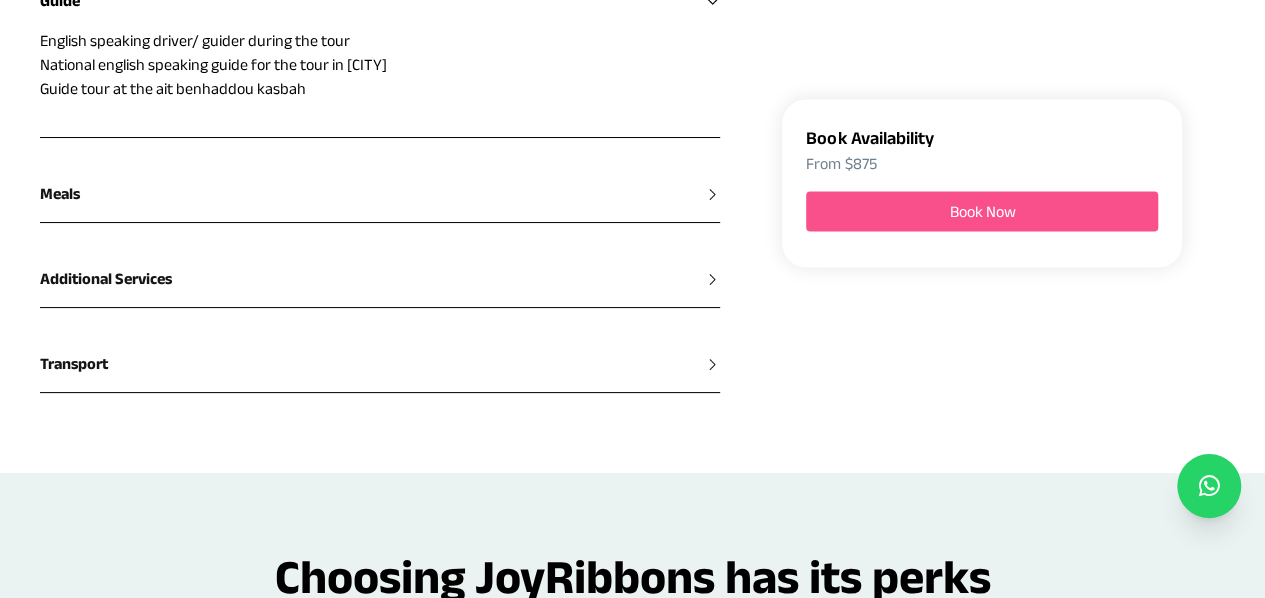 scroll, scrollTop: 1826, scrollLeft: 0, axis: vertical 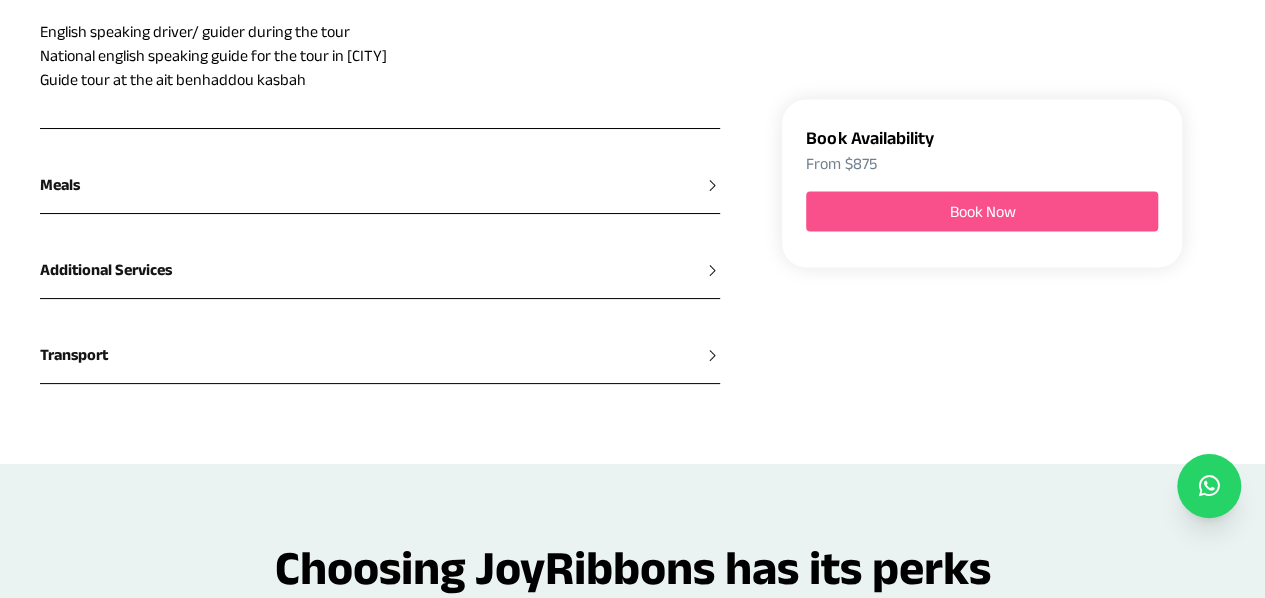 click on "Meals" at bounding box center (349, 185) 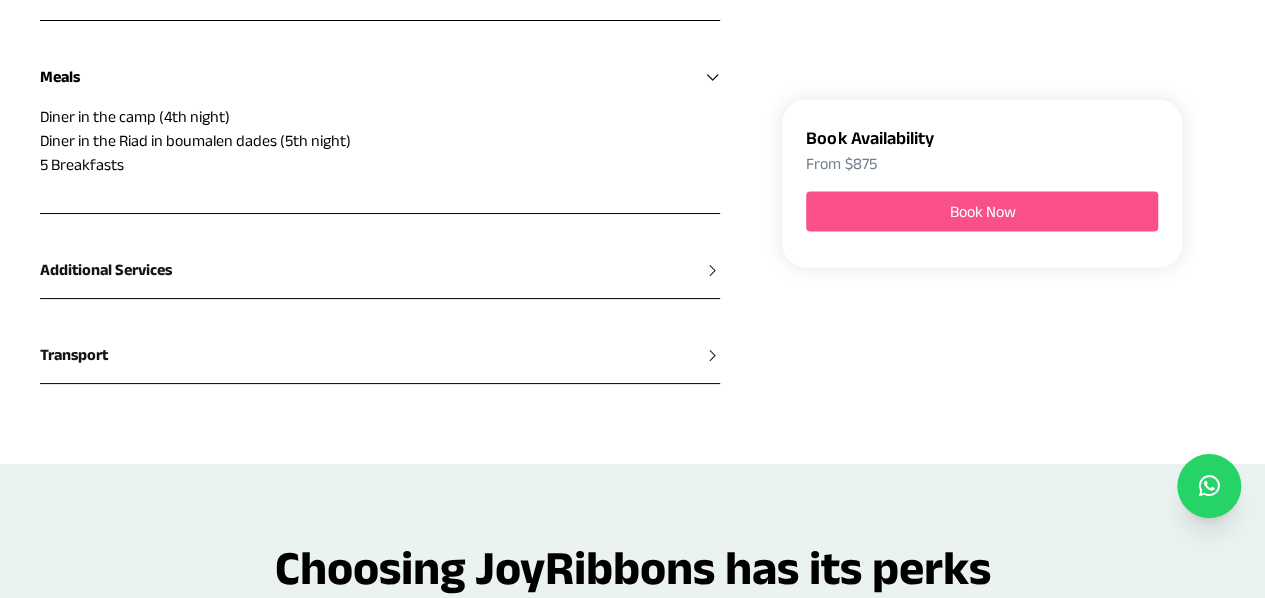click on "Accommodation
4 Overnights in hotel or Riad
1 Overnight in Standard berber camp
Guide
English speaking driver/ guider during the tour
National english speaking guide for the tour in [CITY]" at bounding box center [380, 131] 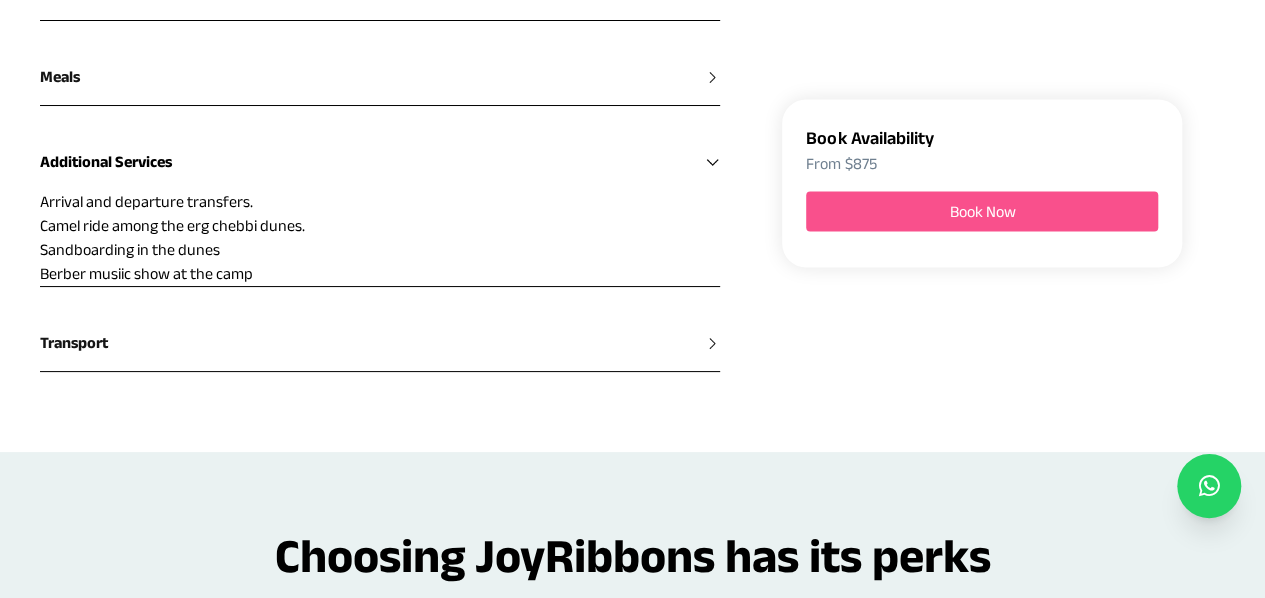 click on "Additional Services
Arrival and departure transfers.
Camel ride among the erg chebbi dunes.
Sandboarding in the dunes
Berber musiic show at the camp" at bounding box center [380, 210] 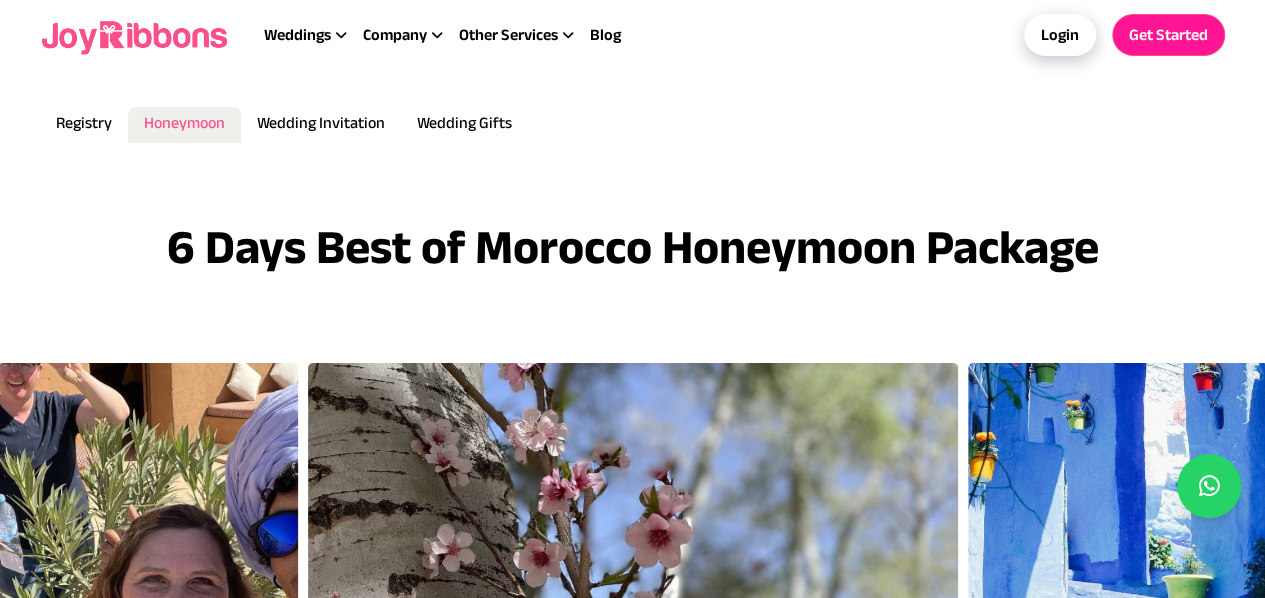 scroll, scrollTop: 0, scrollLeft: 0, axis: both 